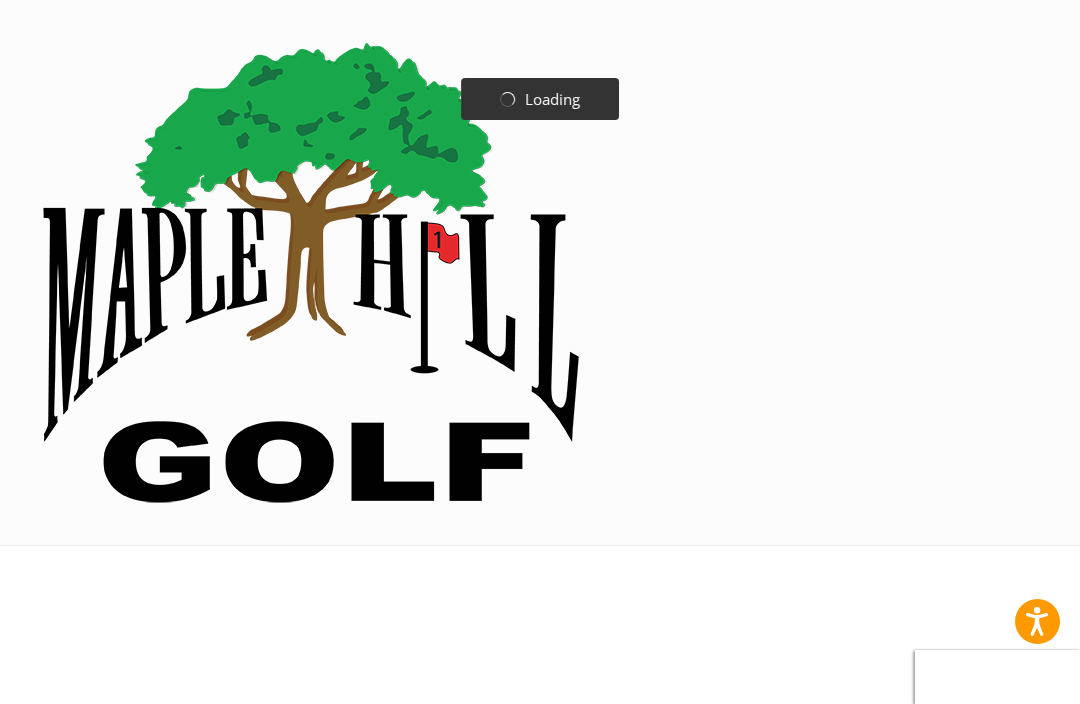 scroll, scrollTop: 0, scrollLeft: 0, axis: both 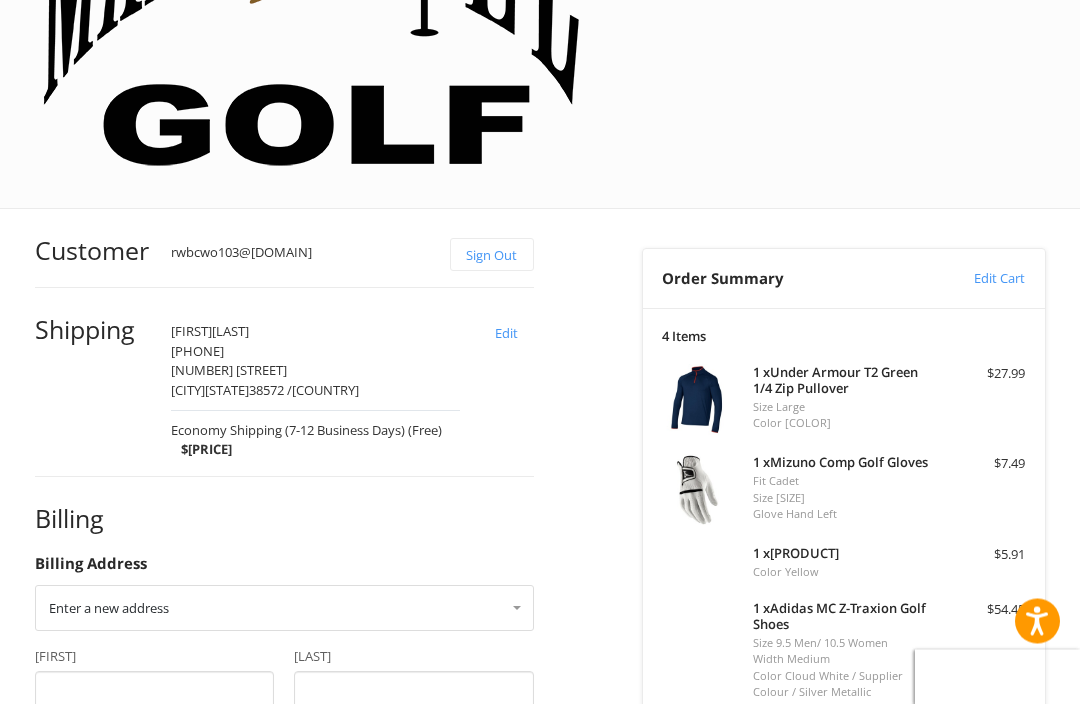 click on "Coupon Code" at bounding box center [703, 839] 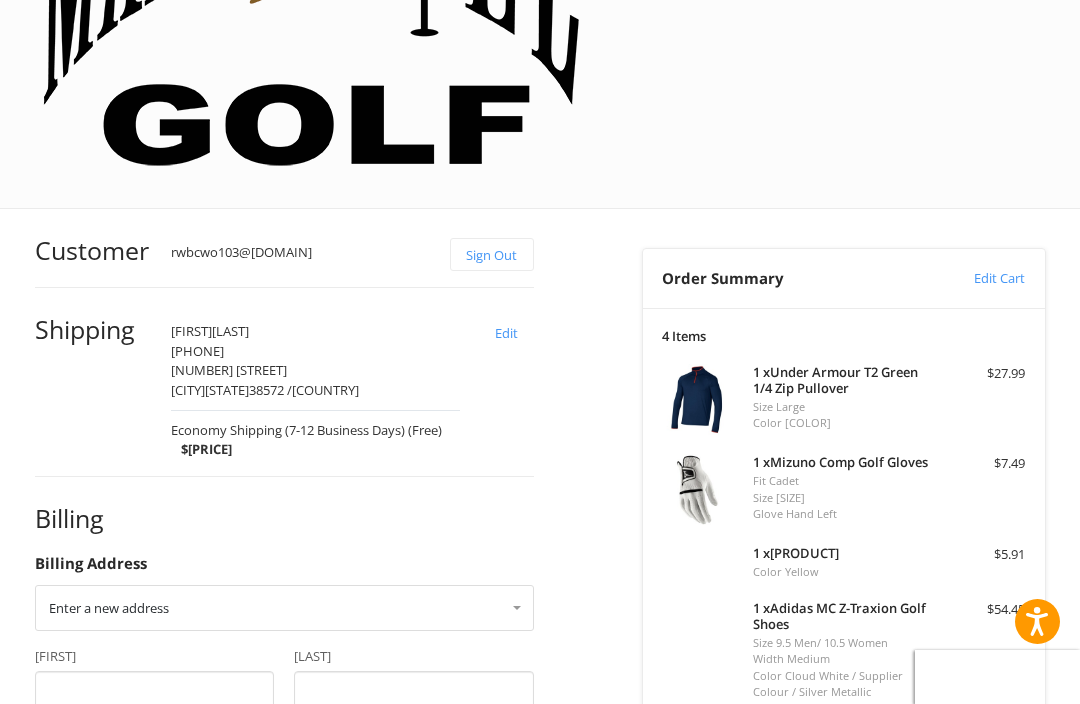 click at bounding box center [789, 880] 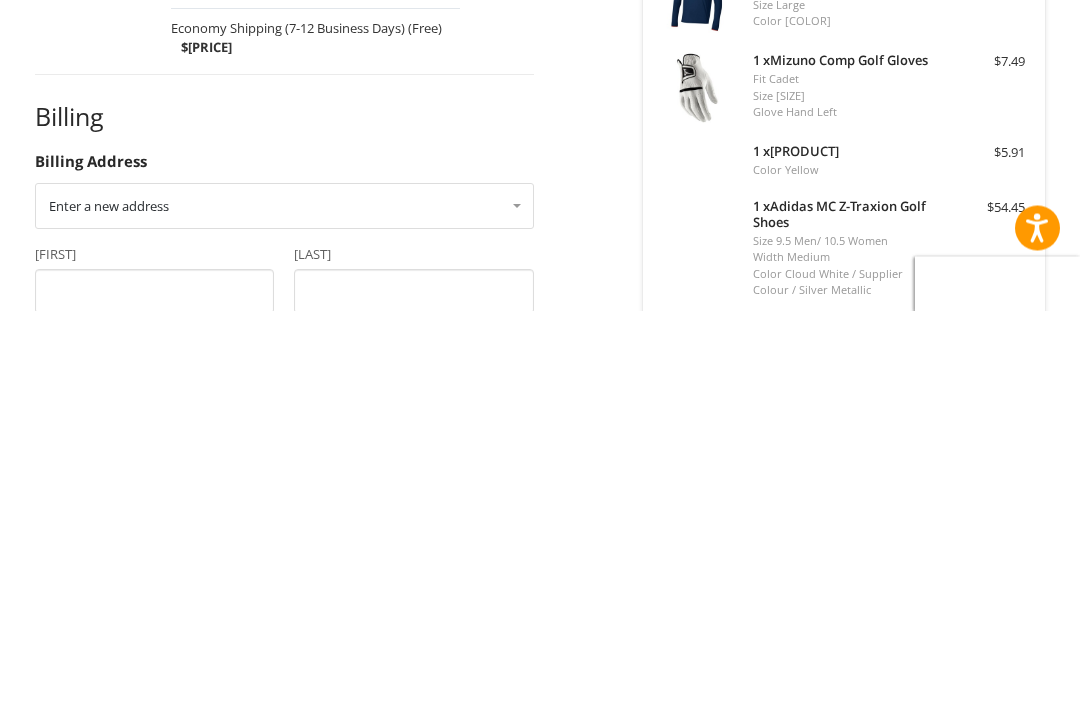 type on "******" 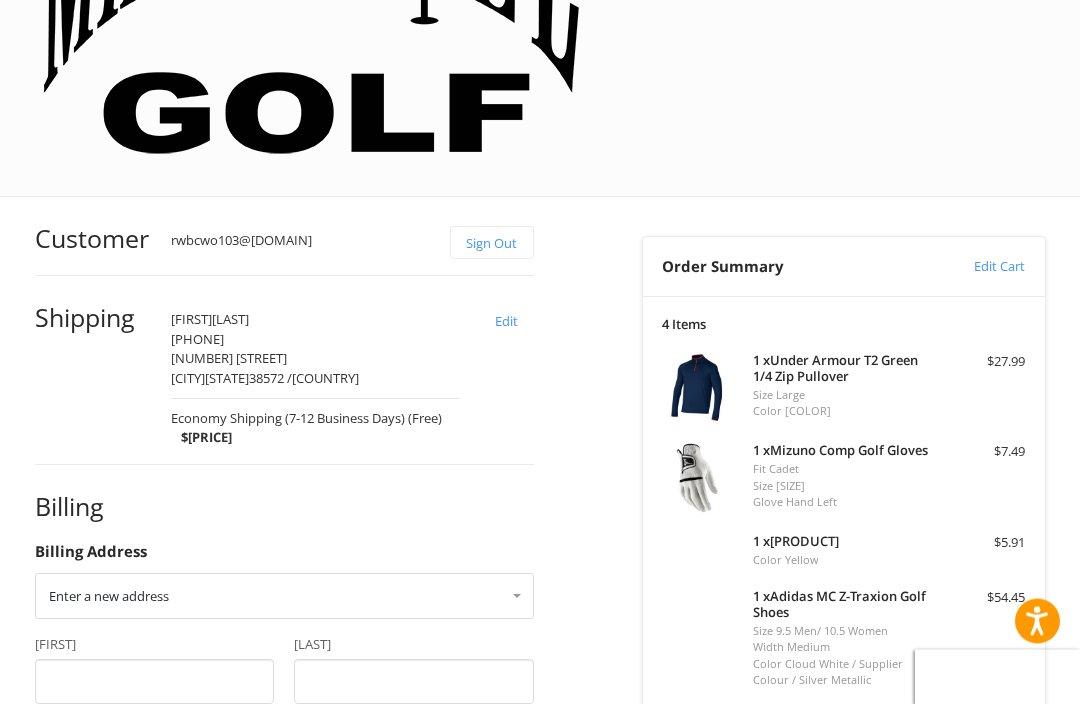 scroll, scrollTop: 349, scrollLeft: 0, axis: vertical 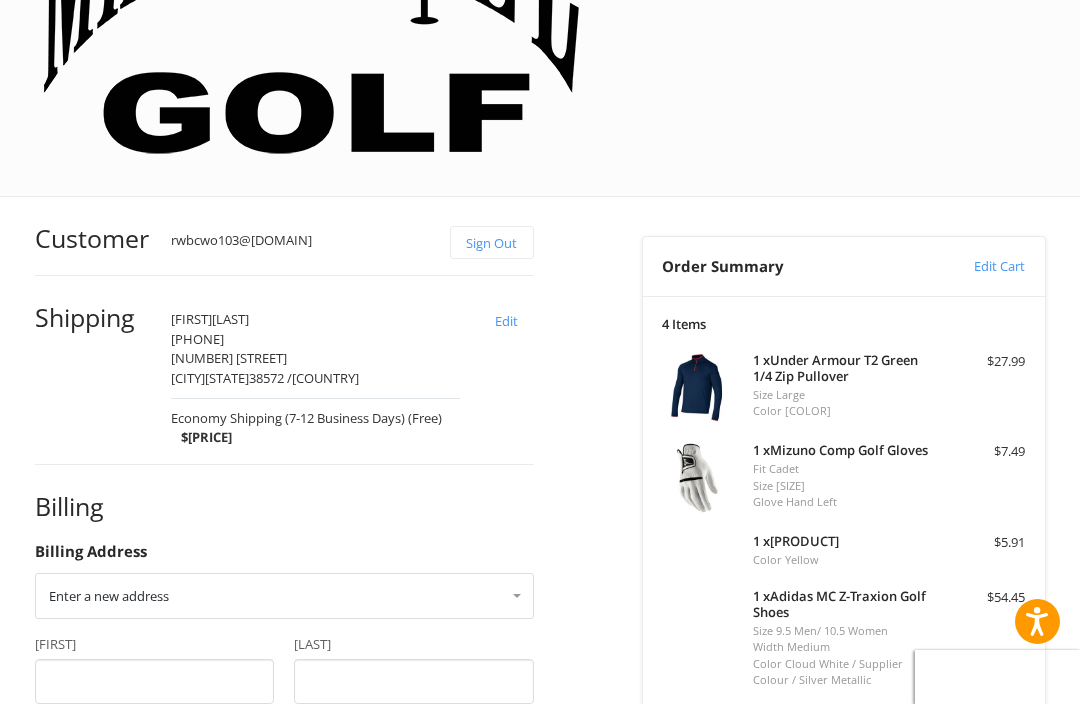 click on "1 x  [PRODUCT]" at bounding box center [841, 368] 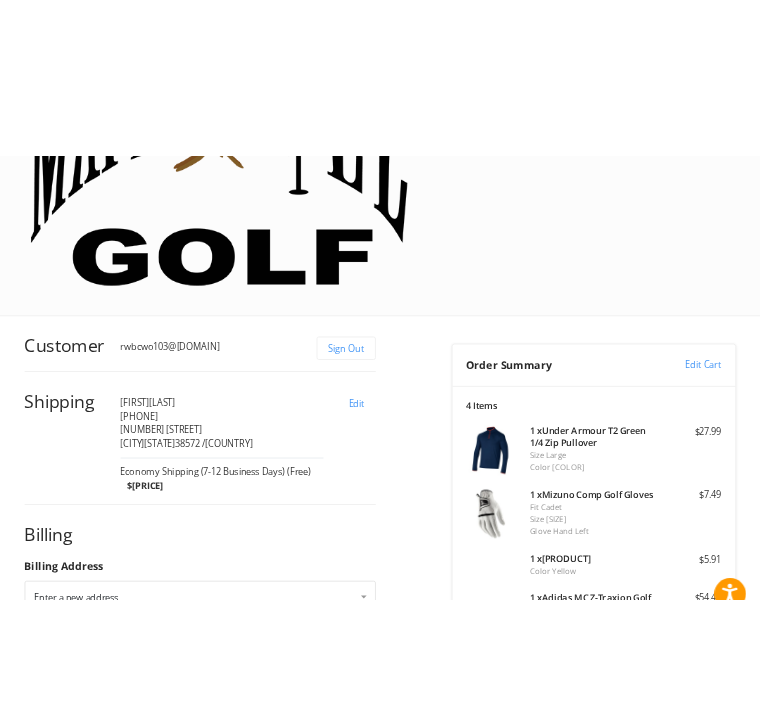 scroll, scrollTop: 0, scrollLeft: 0, axis: both 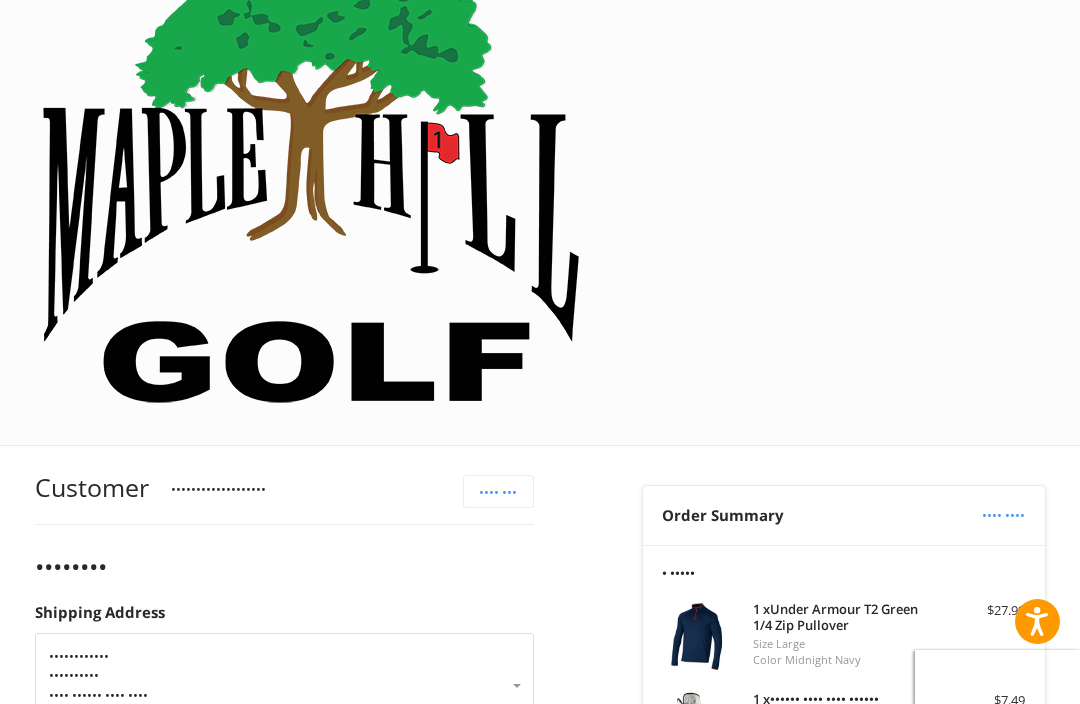 click on "•••• •• •••• ••• ••••••• •••••• ••• •••• ••••••••" at bounding box center [284, 764] 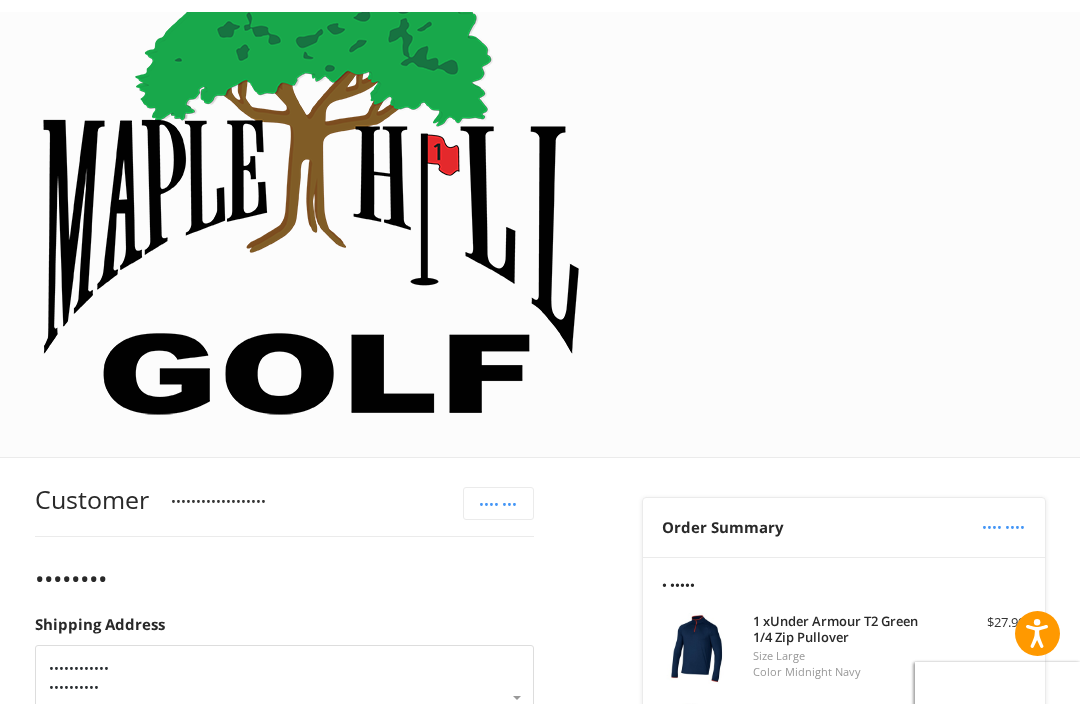 scroll, scrollTop: 88, scrollLeft: 0, axis: vertical 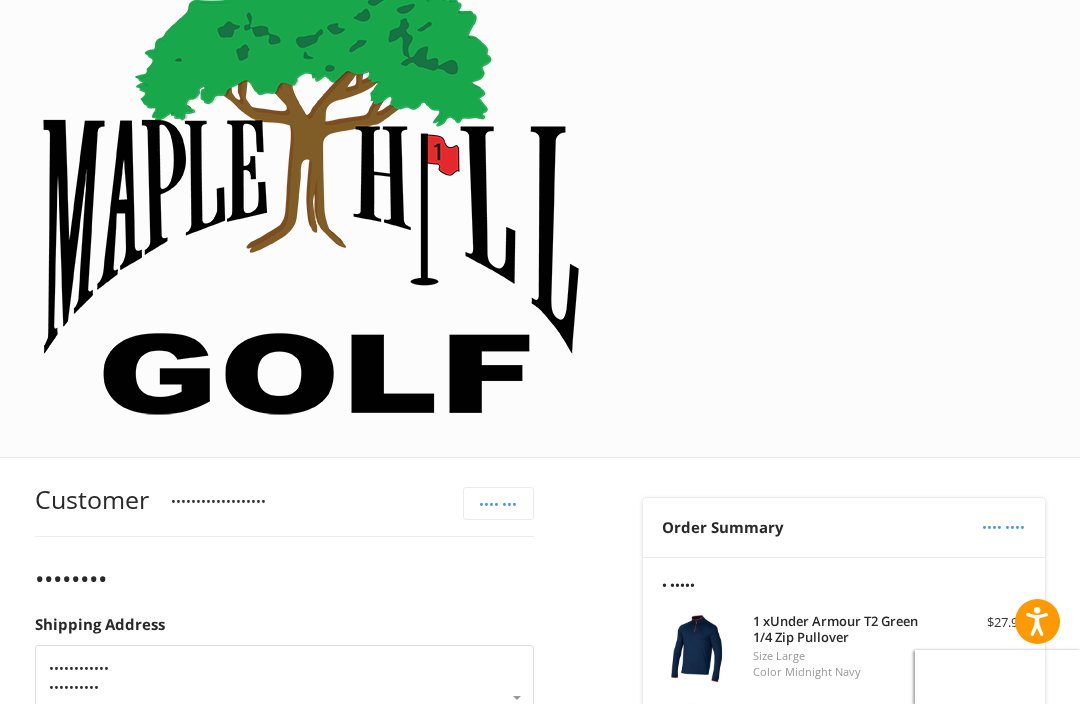 click on "•• ••••••• ••••••• •• ••• •••• •• •• •••••••• ••••••••" at bounding box center [284, 931] 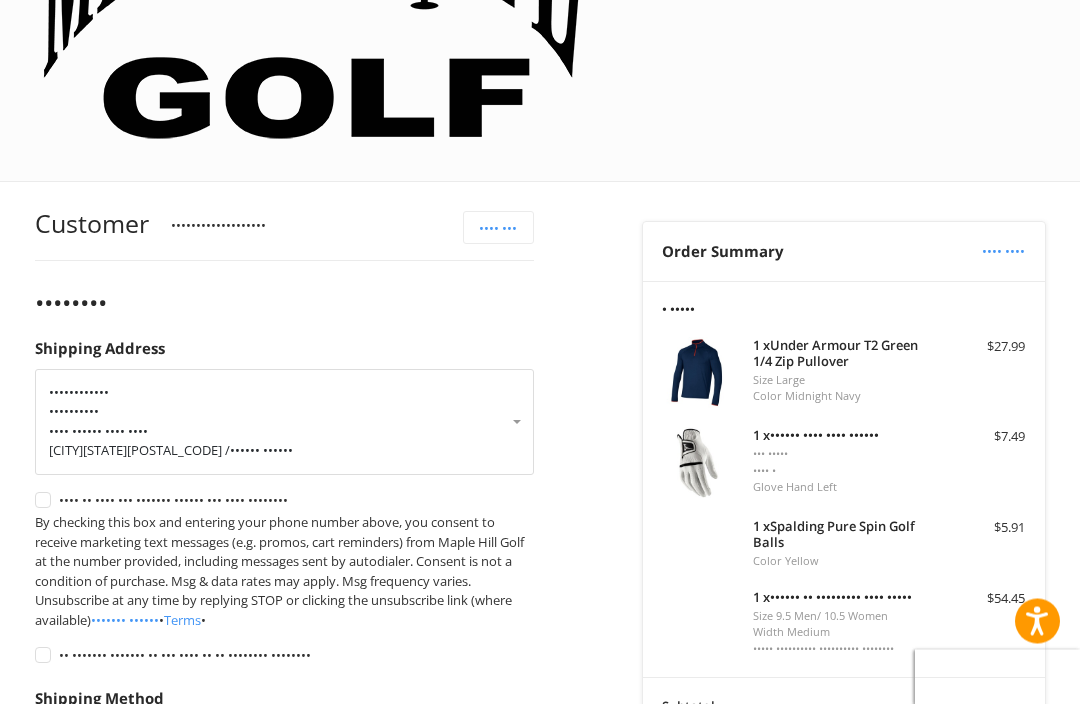 scroll, scrollTop: 391, scrollLeft: 0, axis: vertical 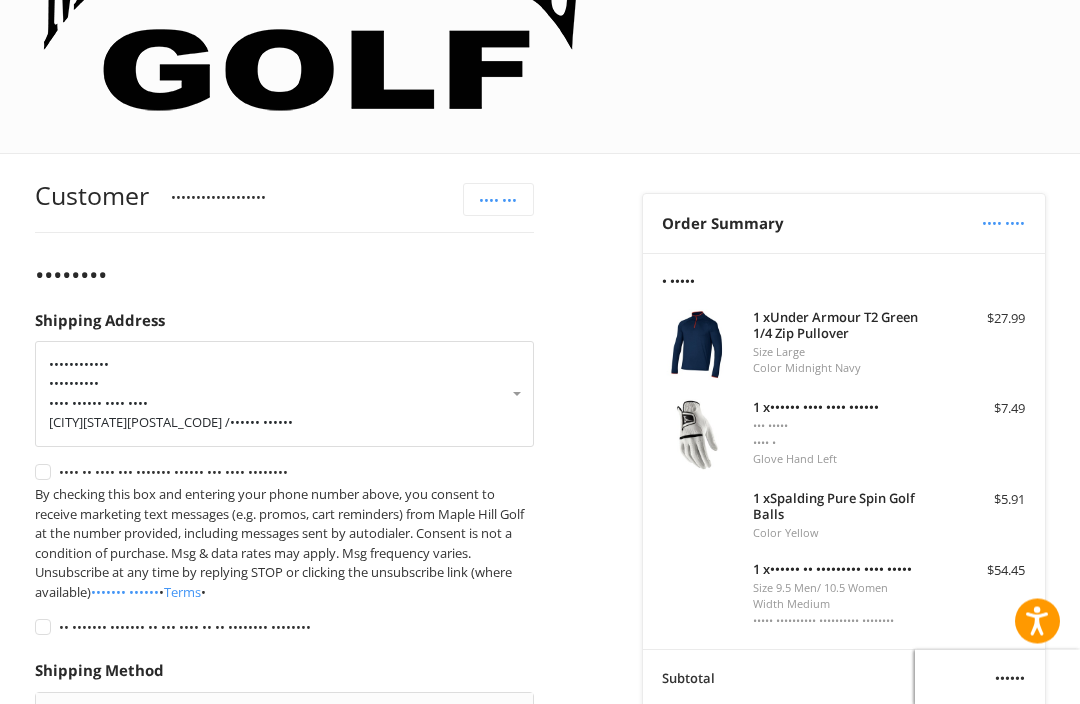 click on "Billing" at bounding box center (284, 1014) 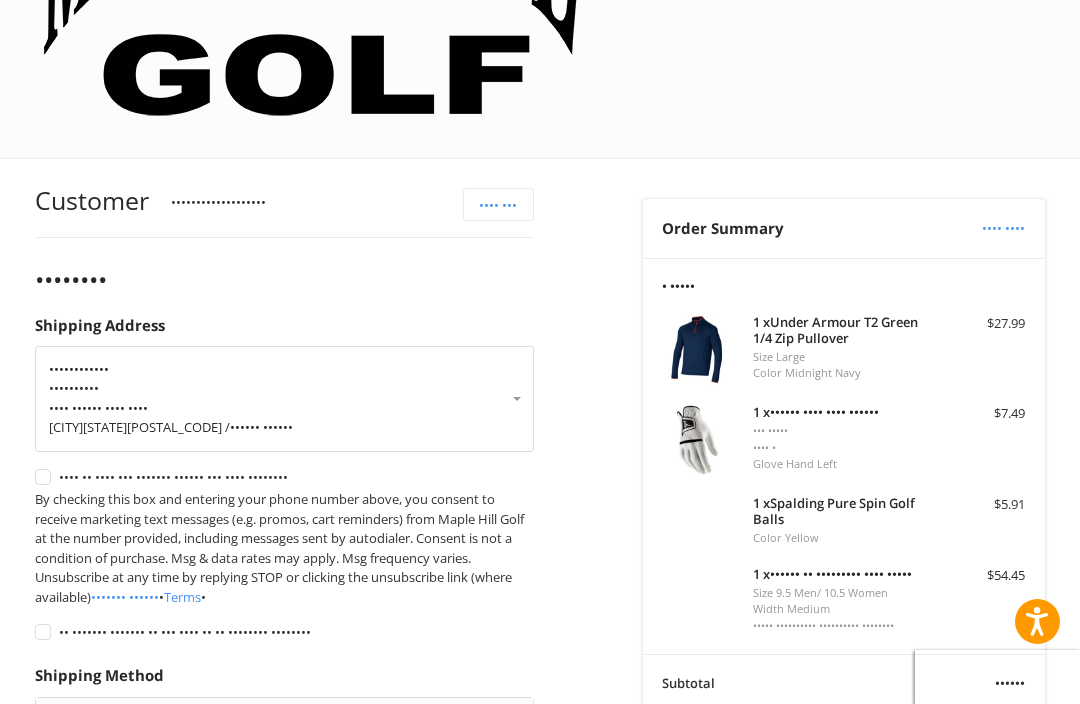 scroll, scrollTop: 391, scrollLeft: 0, axis: vertical 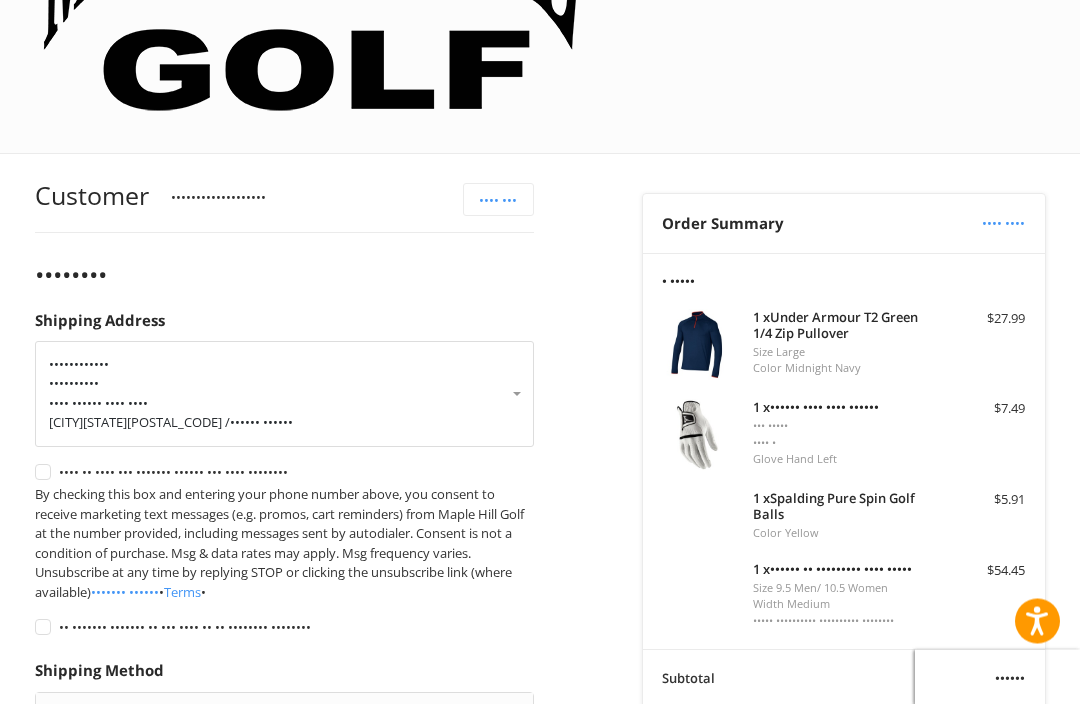 click on "Billing" at bounding box center [93, 1013] 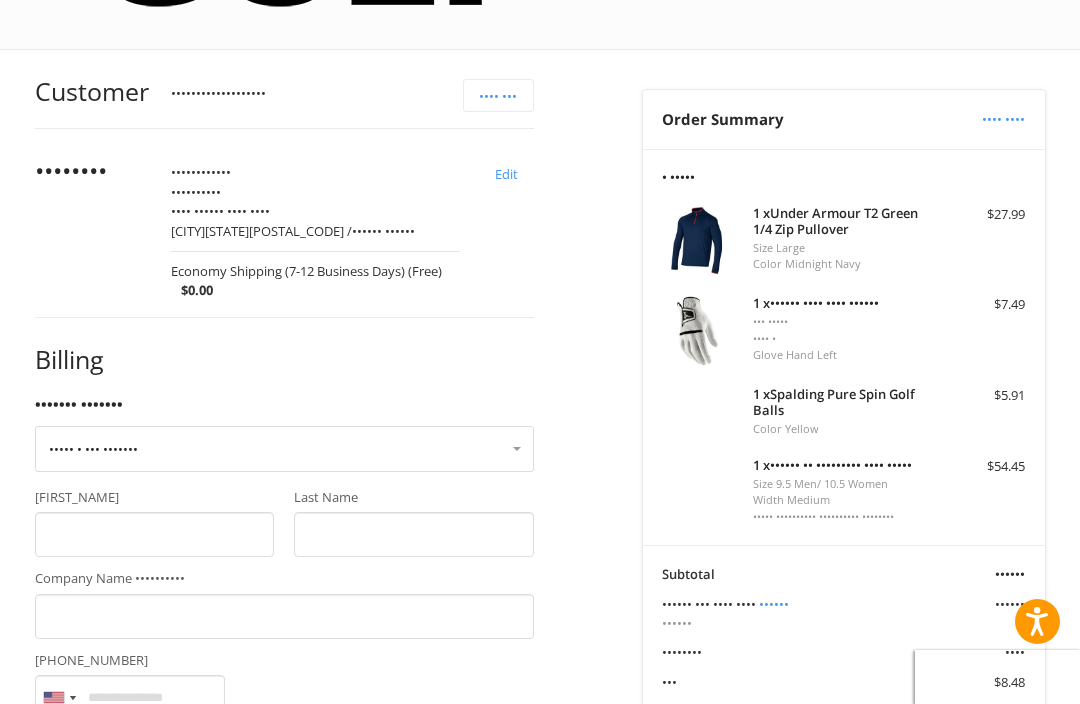 scroll, scrollTop: 497, scrollLeft: 0, axis: vertical 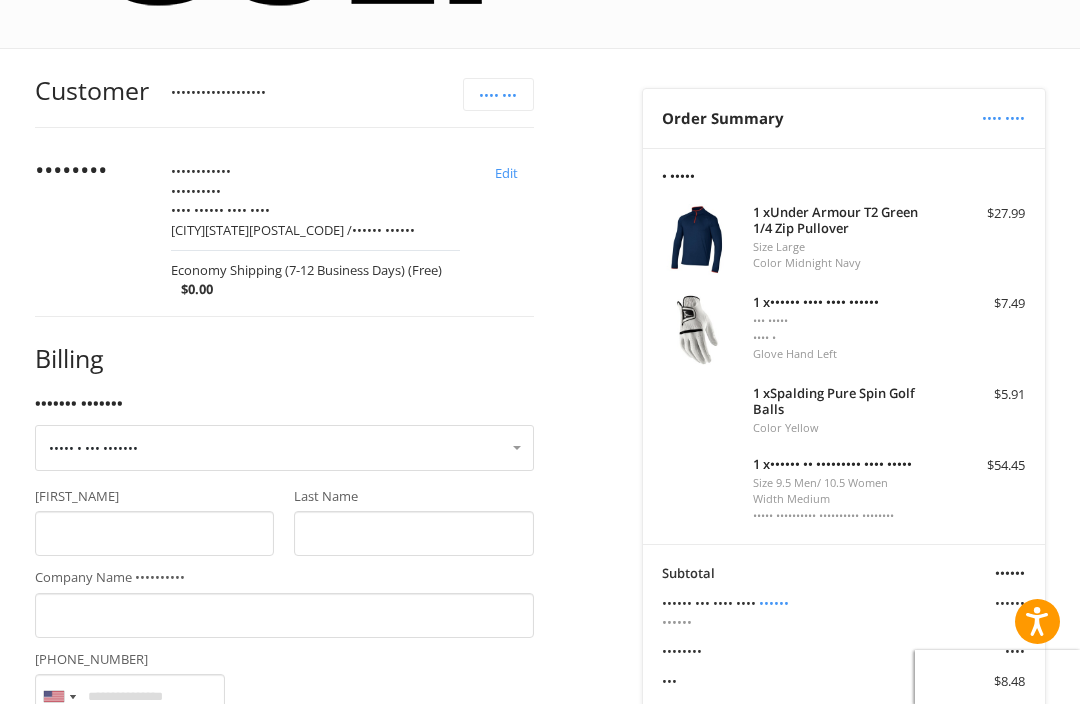 click on "••••• • ••• •••••••" at bounding box center (284, 448) 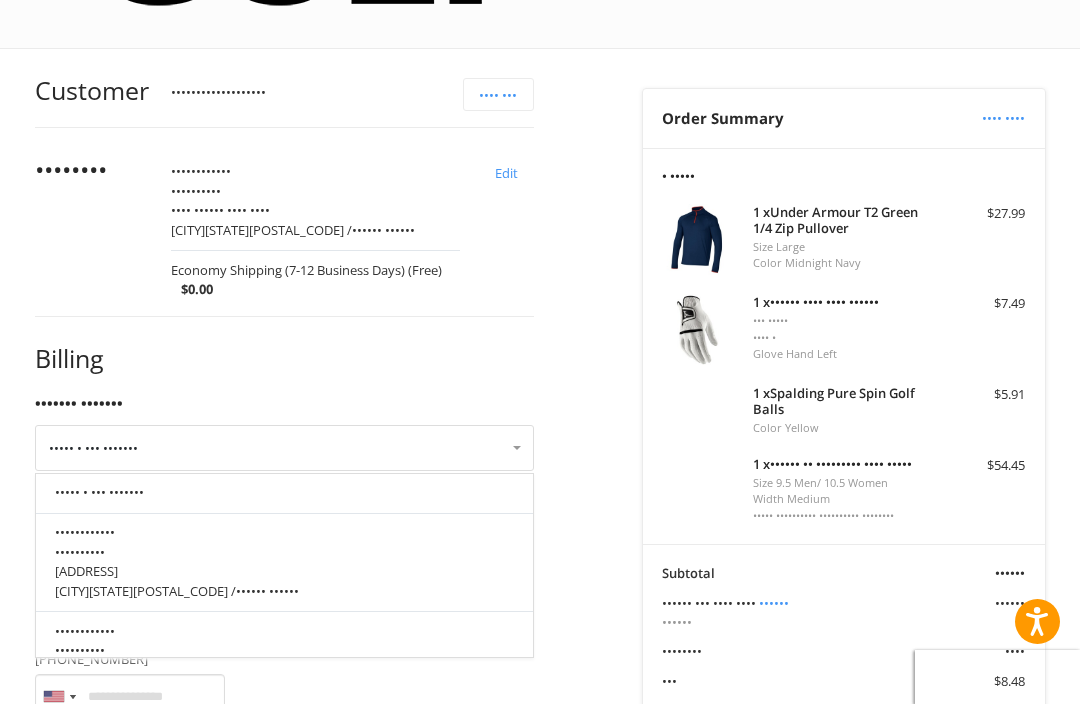click on "[ADDRESS]" at bounding box center (284, 572) 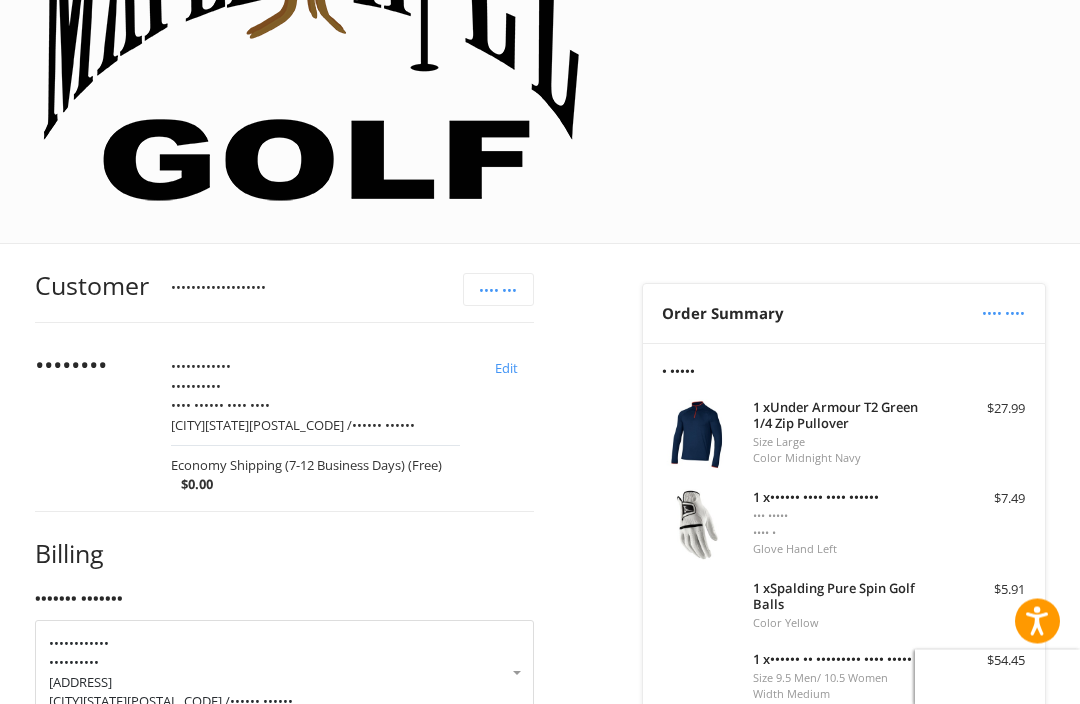 scroll, scrollTop: 301, scrollLeft: 0, axis: vertical 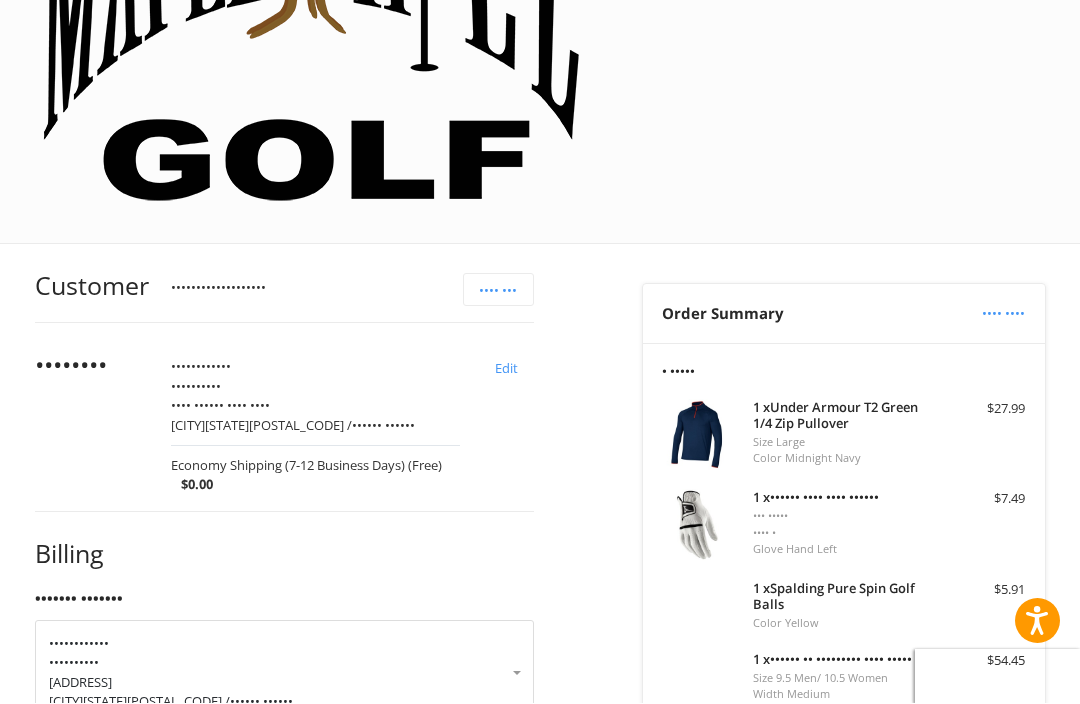 click on "••••••••" at bounding box center (85, 774) 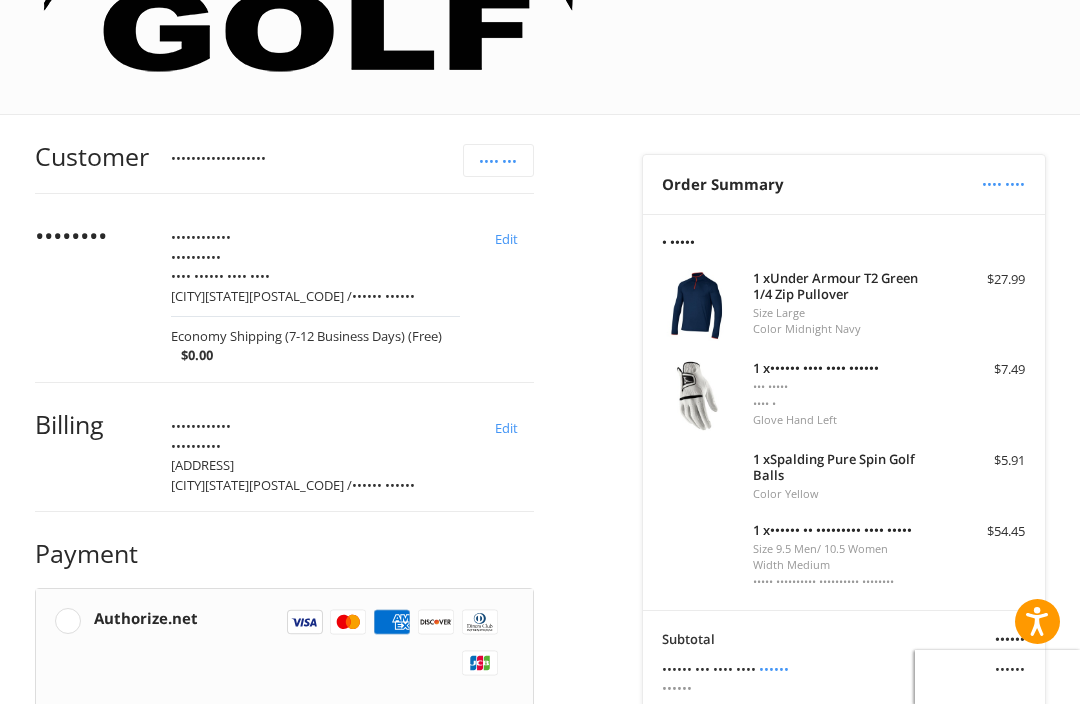 scroll, scrollTop: 430, scrollLeft: 0, axis: vertical 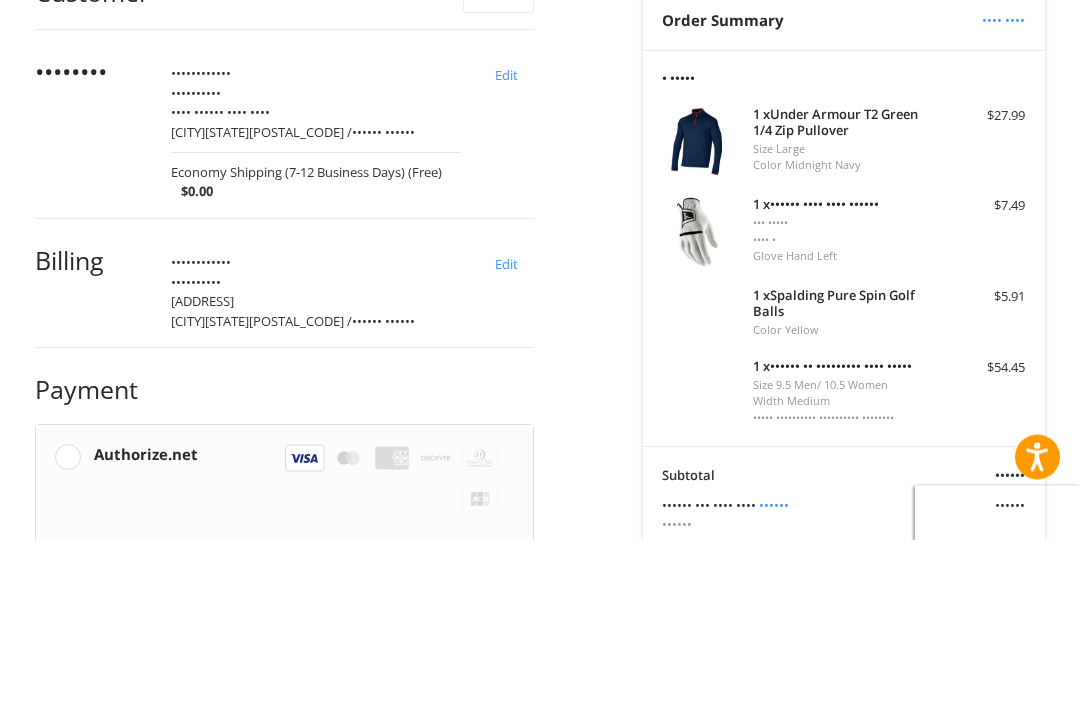 click at bounding box center [463, 752] 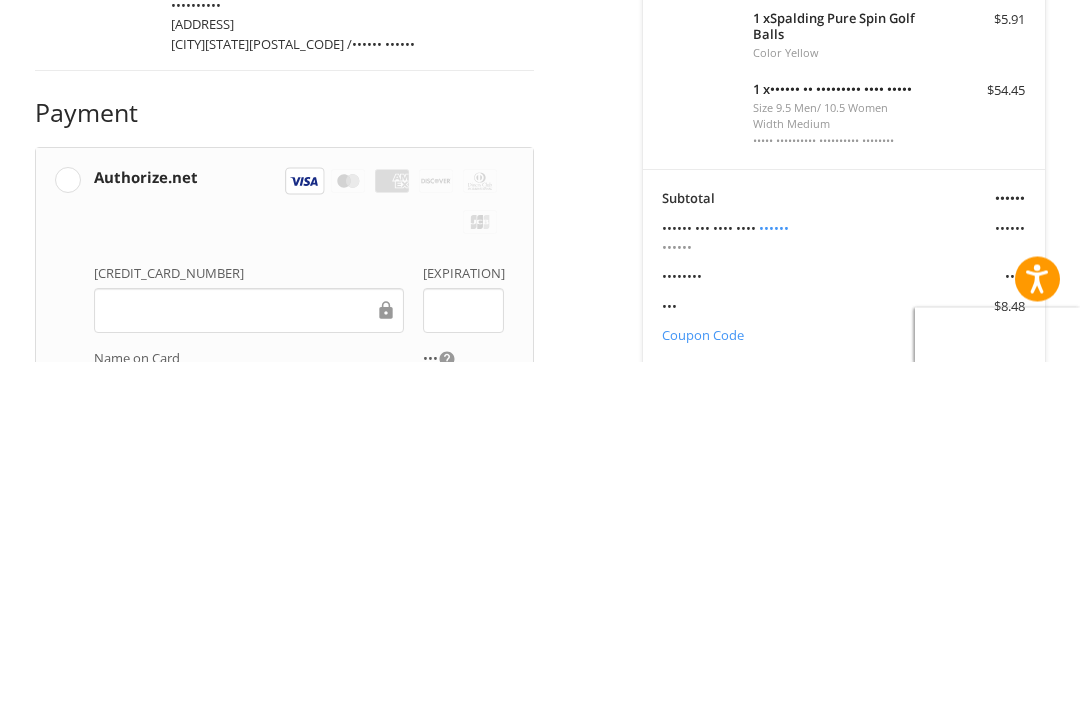 scroll, scrollTop: 581, scrollLeft: 0, axis: vertical 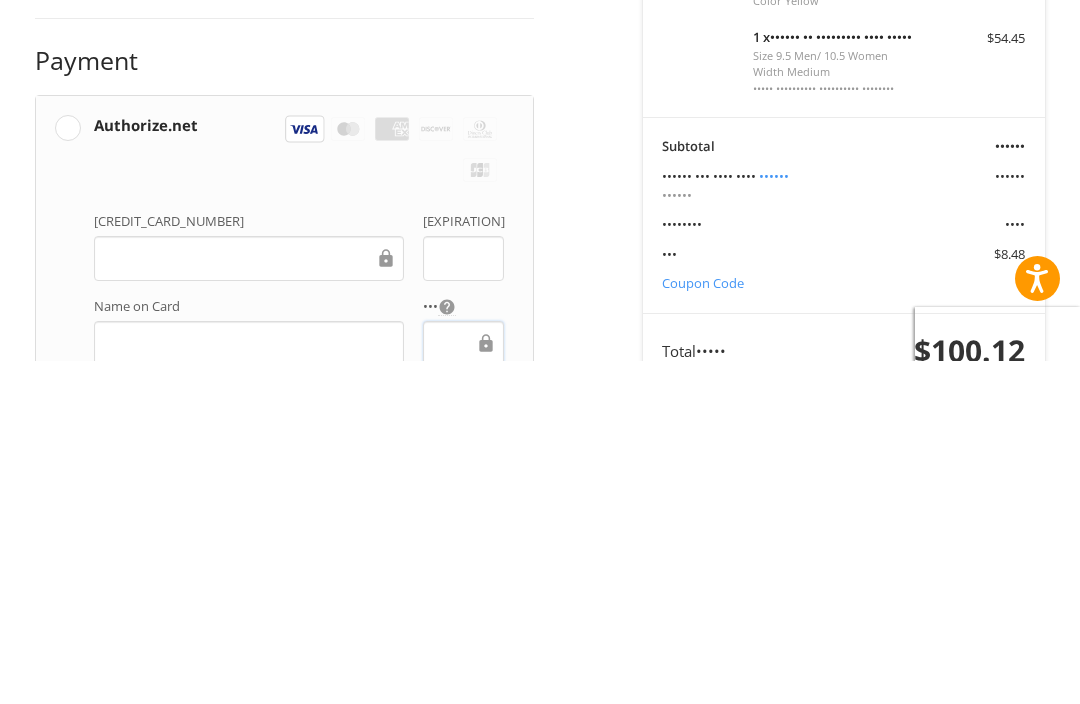 click on "Place Order" at bounding box center [284, 1037] 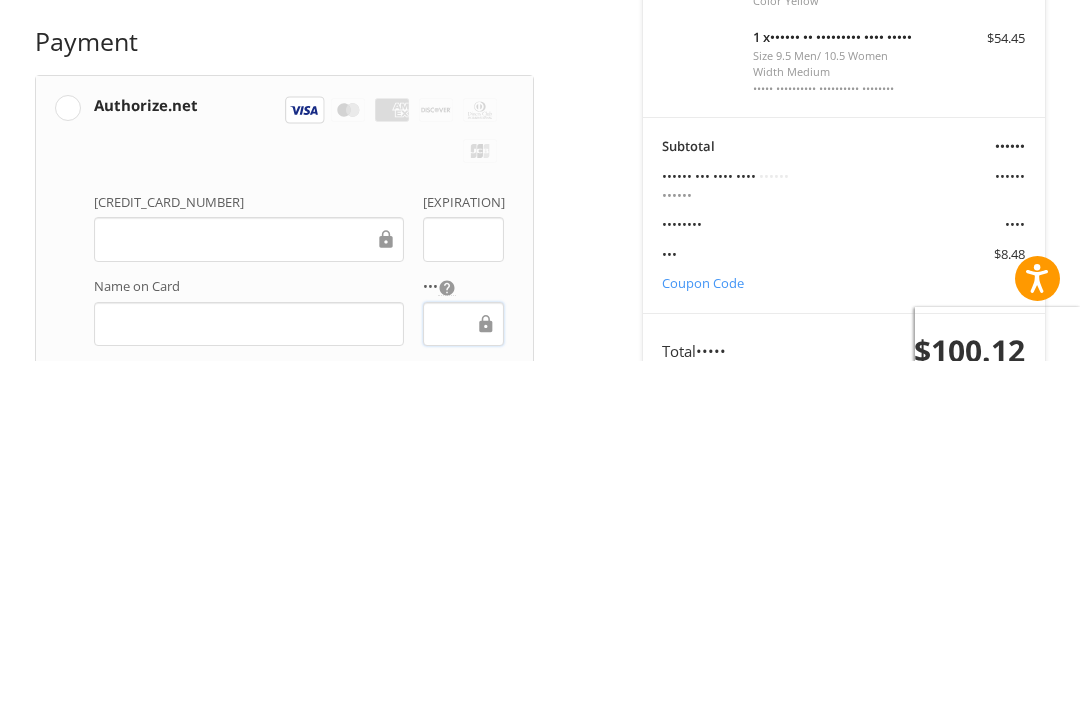 scroll, scrollTop: 477, scrollLeft: 0, axis: vertical 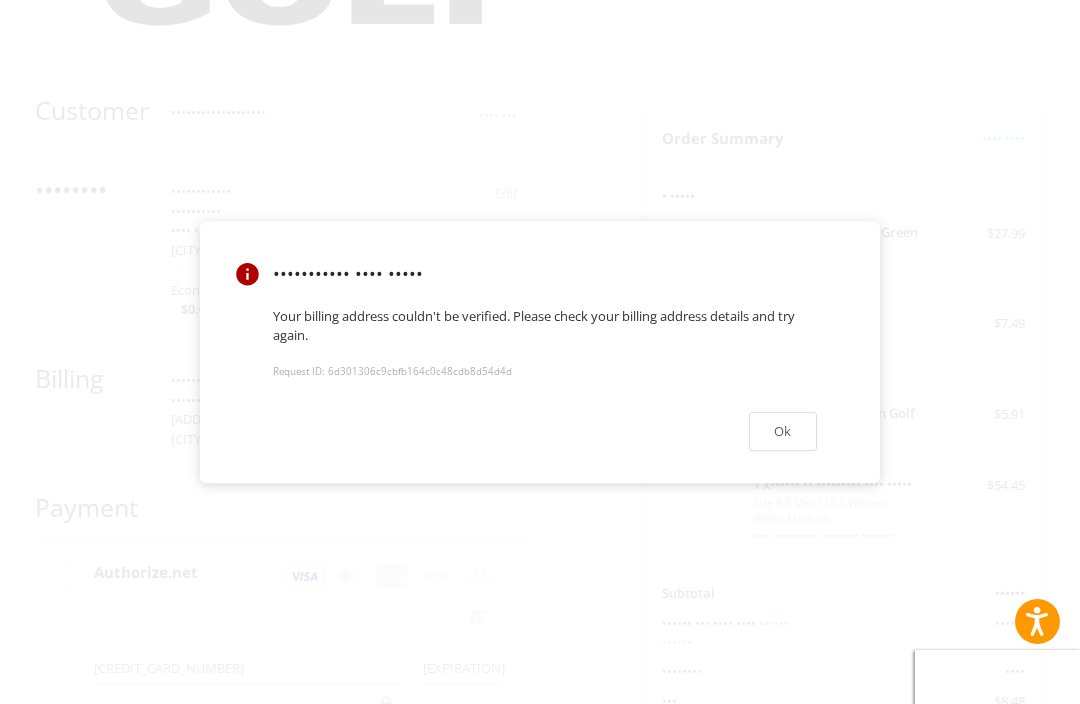 click on "Ok" at bounding box center [783, 431] 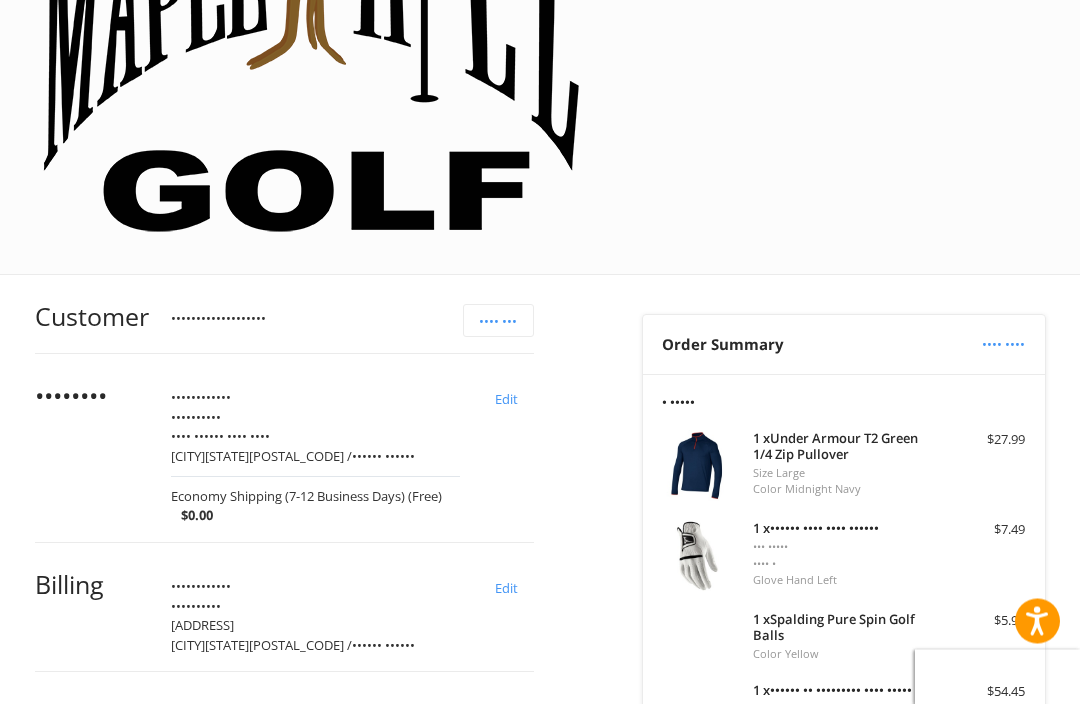 scroll, scrollTop: 277, scrollLeft: 0, axis: vertical 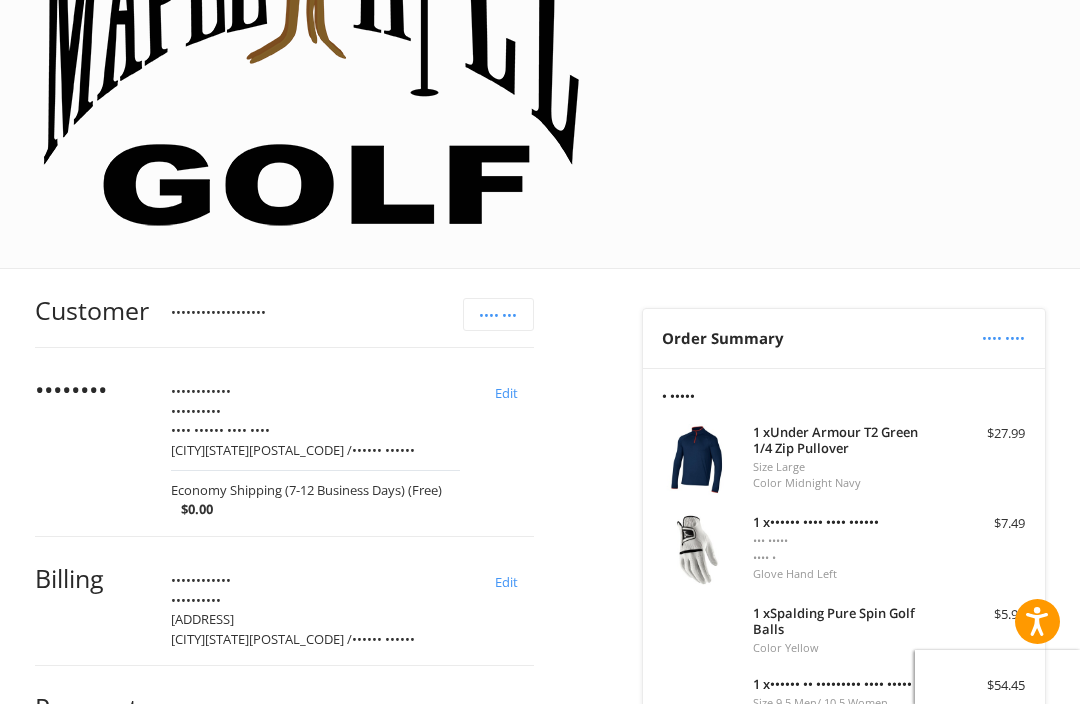 click on "Edit" at bounding box center (507, 581) 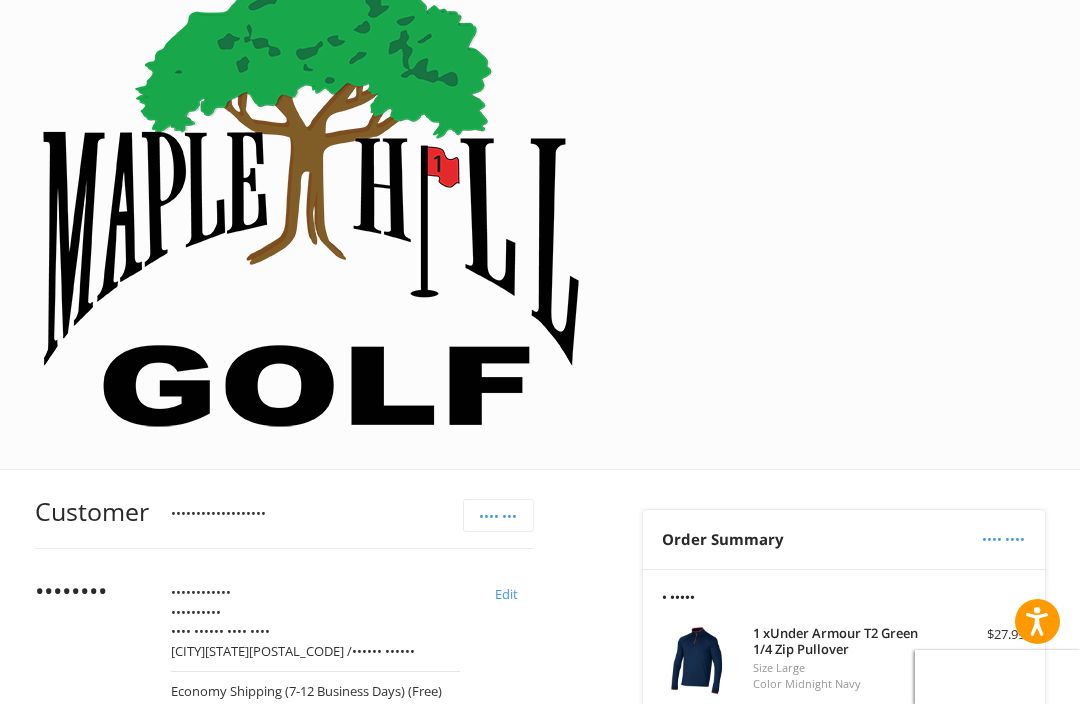scroll, scrollTop: 95, scrollLeft: 0, axis: vertical 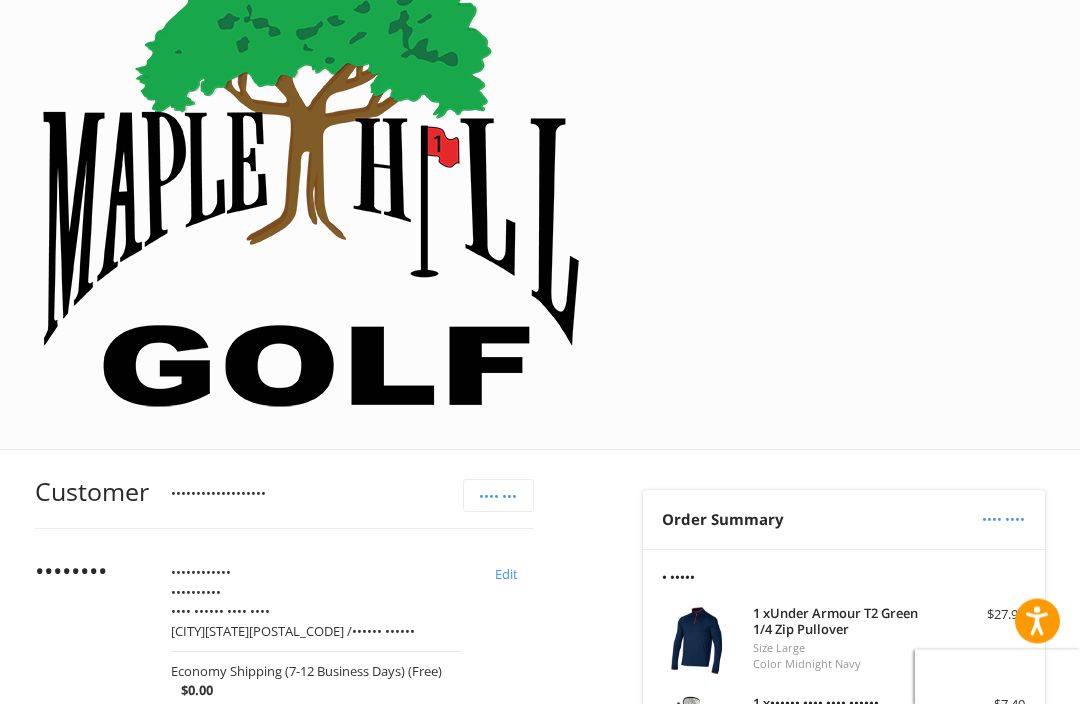 click on "••••••••" at bounding box center [85, 980] 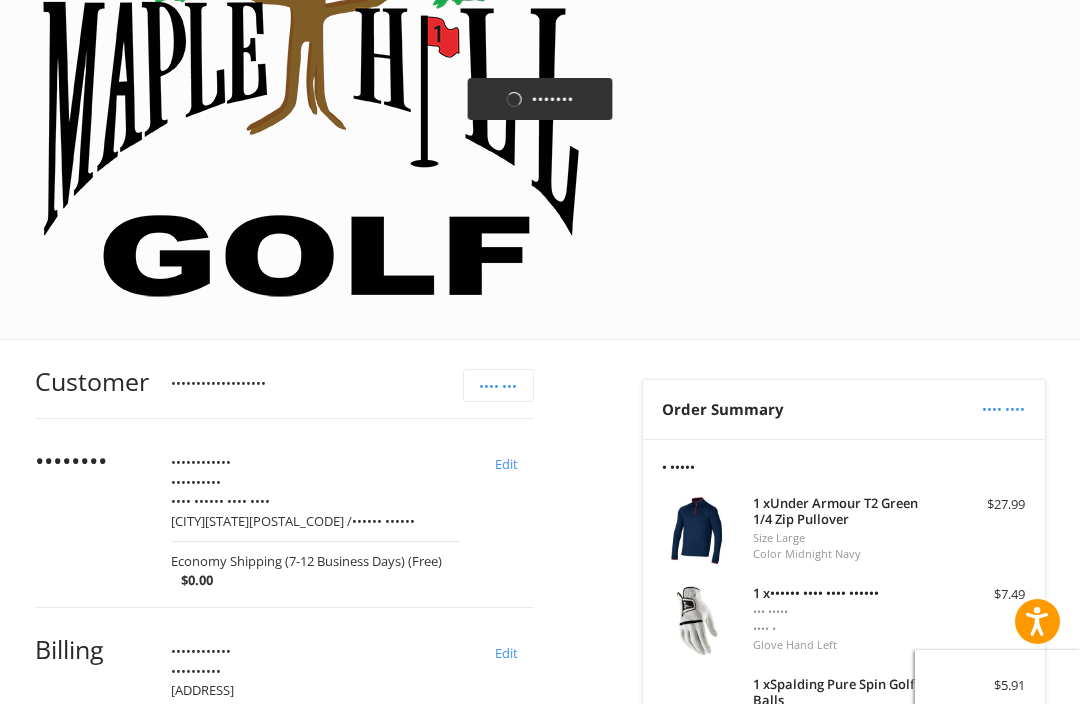 scroll, scrollTop: 301, scrollLeft: 0, axis: vertical 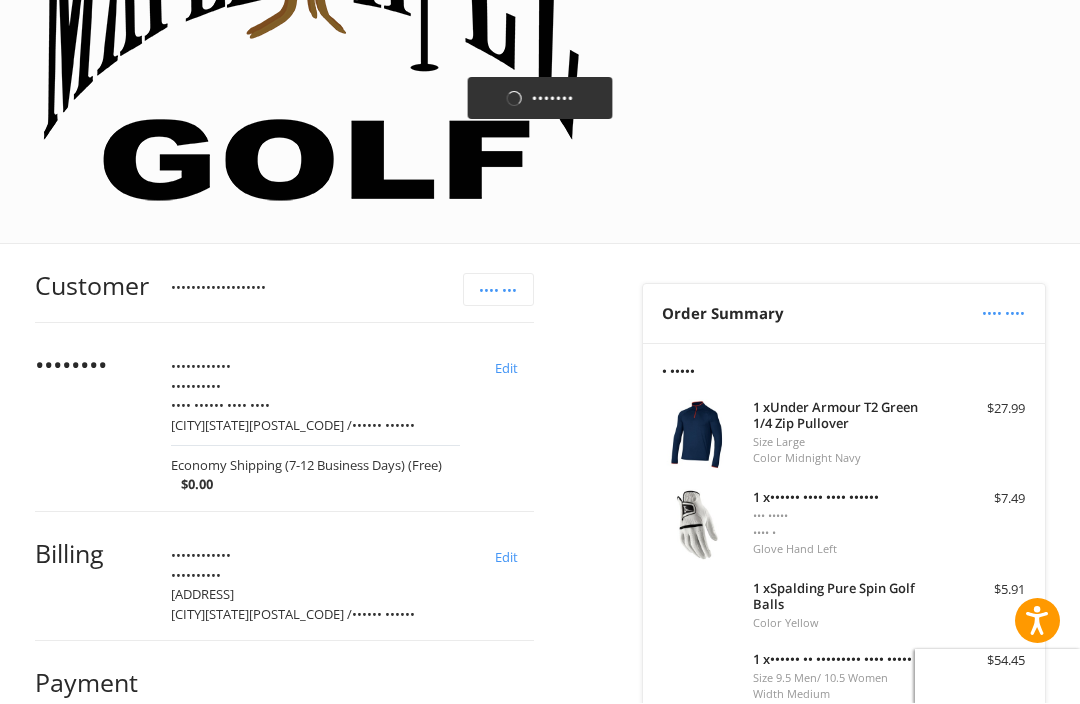 click on "Edit" at bounding box center [507, 557] 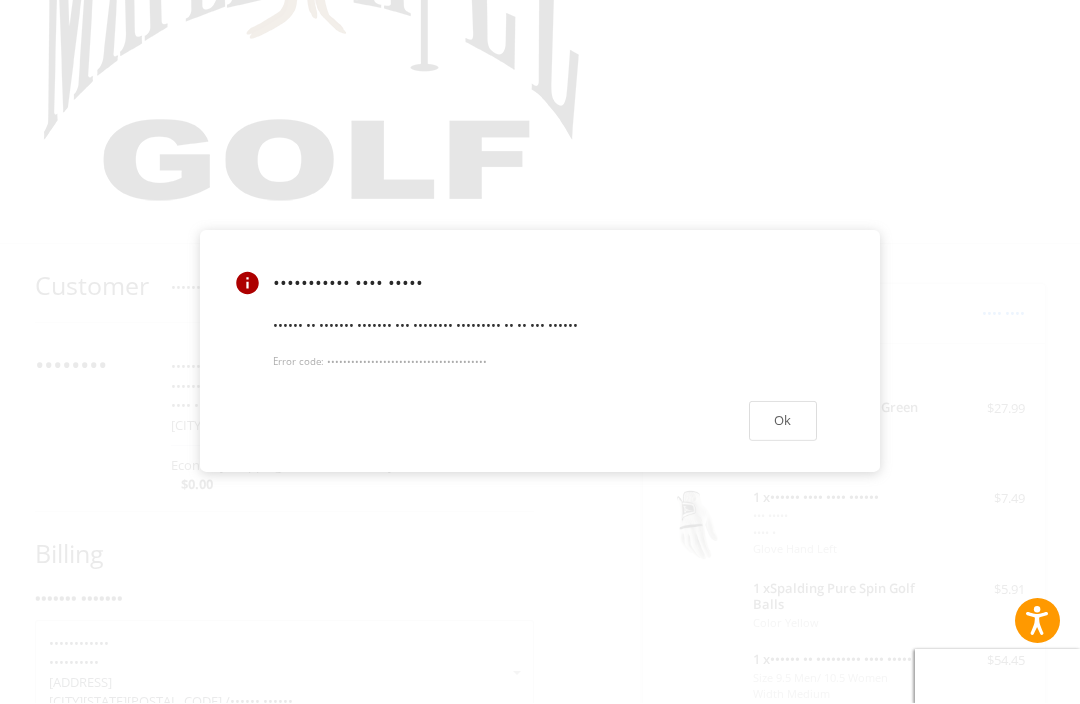 click on "Ok" at bounding box center [783, 421] 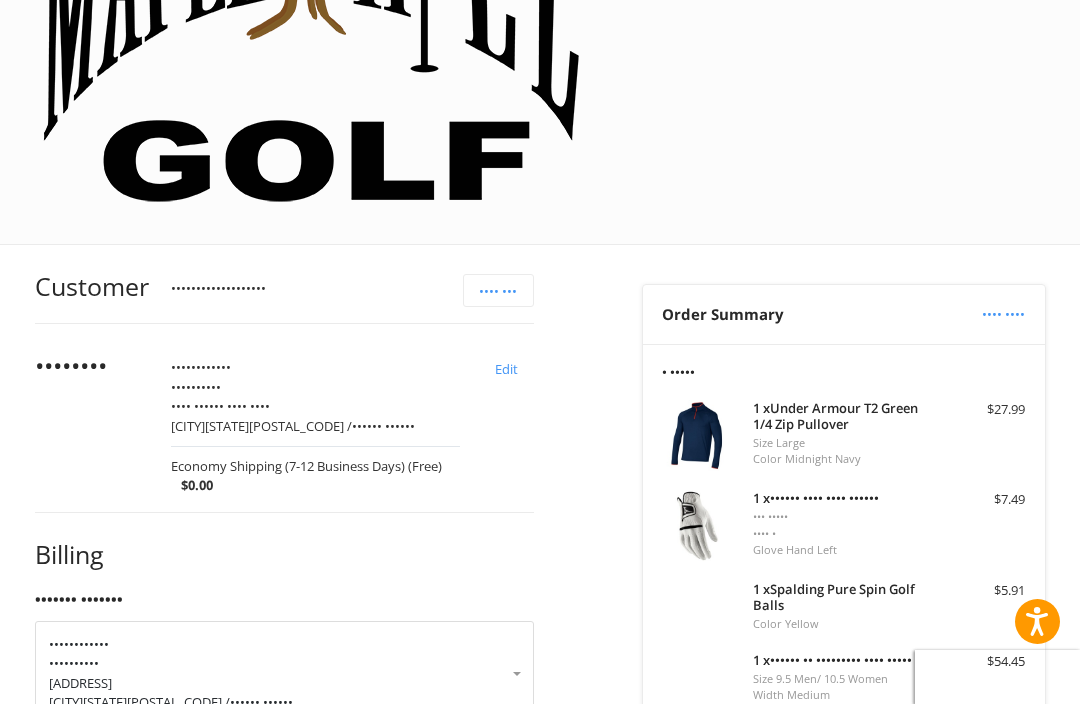 click on "••••••••••" at bounding box center [74, 663] 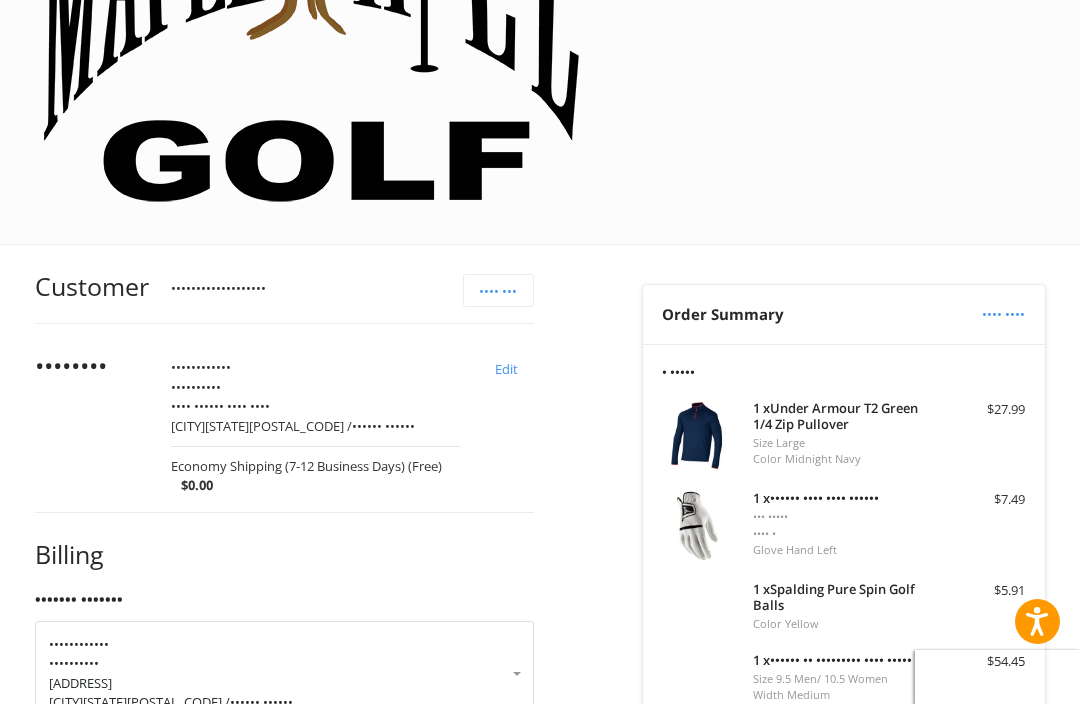 scroll, scrollTop: 155, scrollLeft: 0, axis: vertical 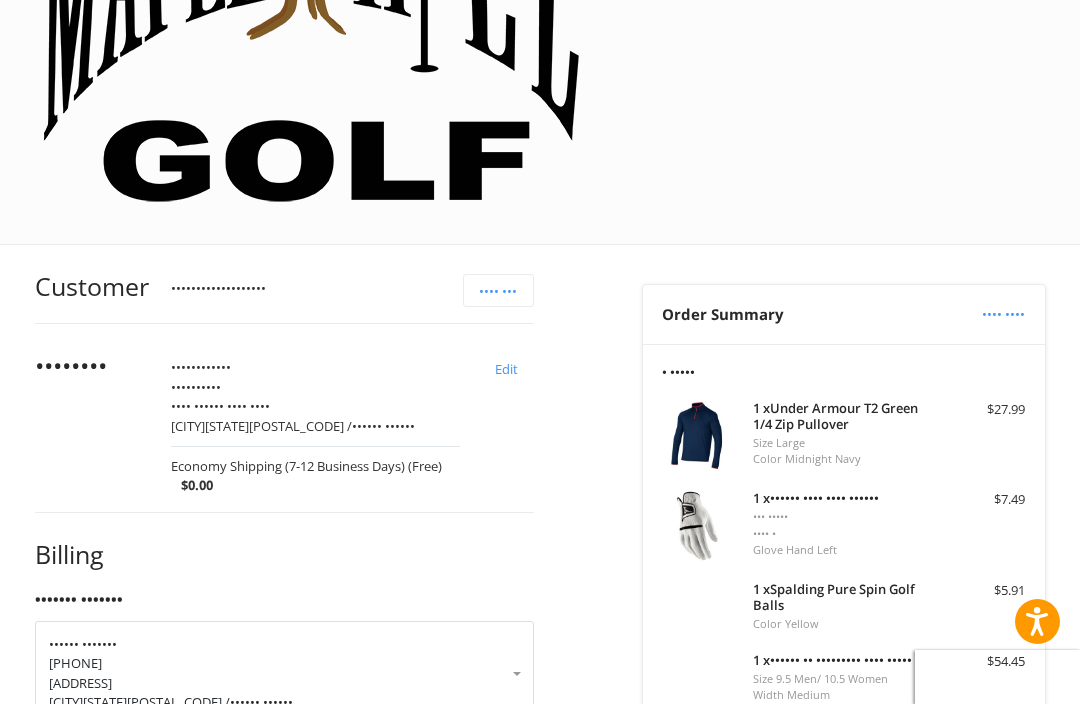 click on "••••••••" at bounding box center [85, 774] 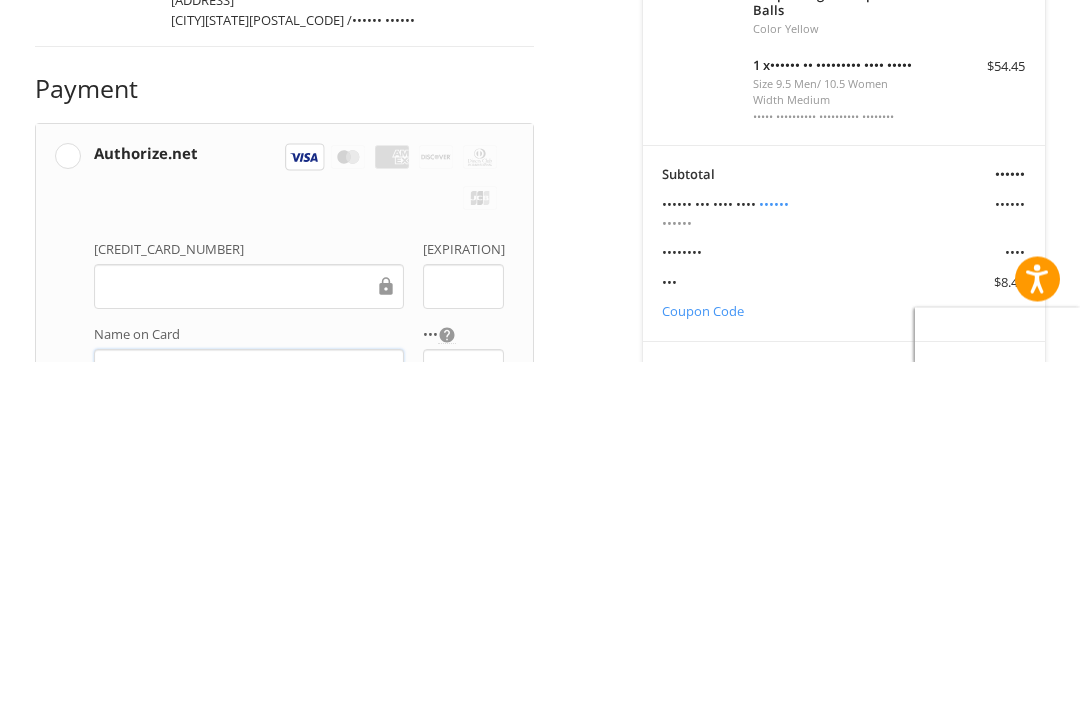 scroll, scrollTop: 581, scrollLeft: 0, axis: vertical 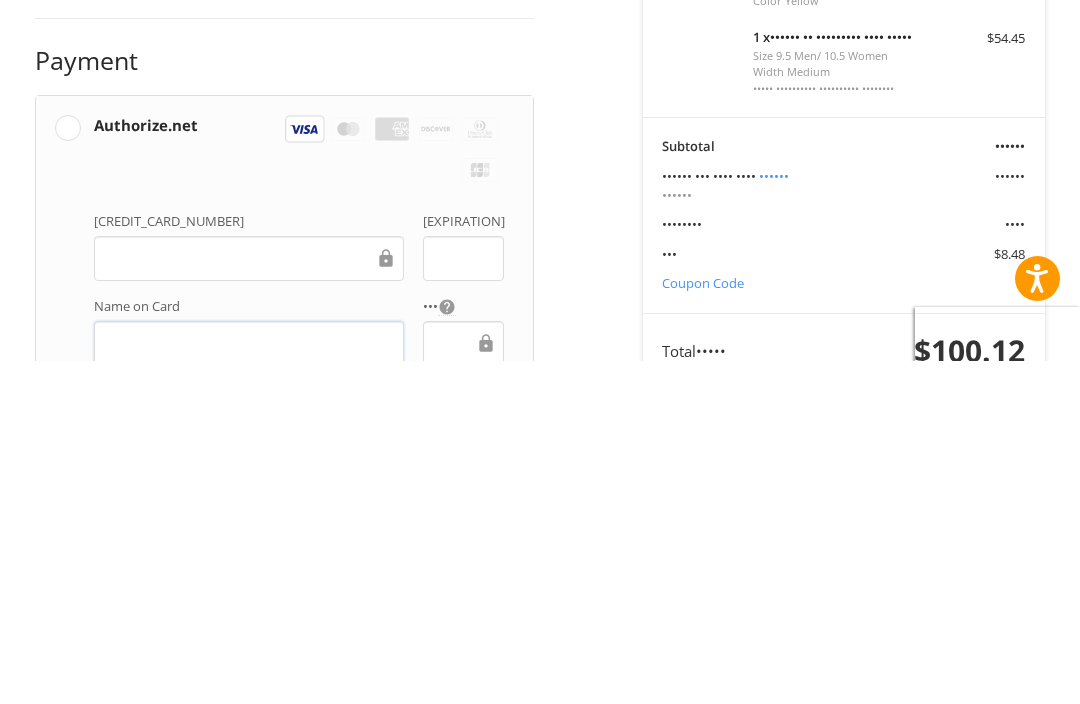click on "Place Order" at bounding box center (284, 1037) 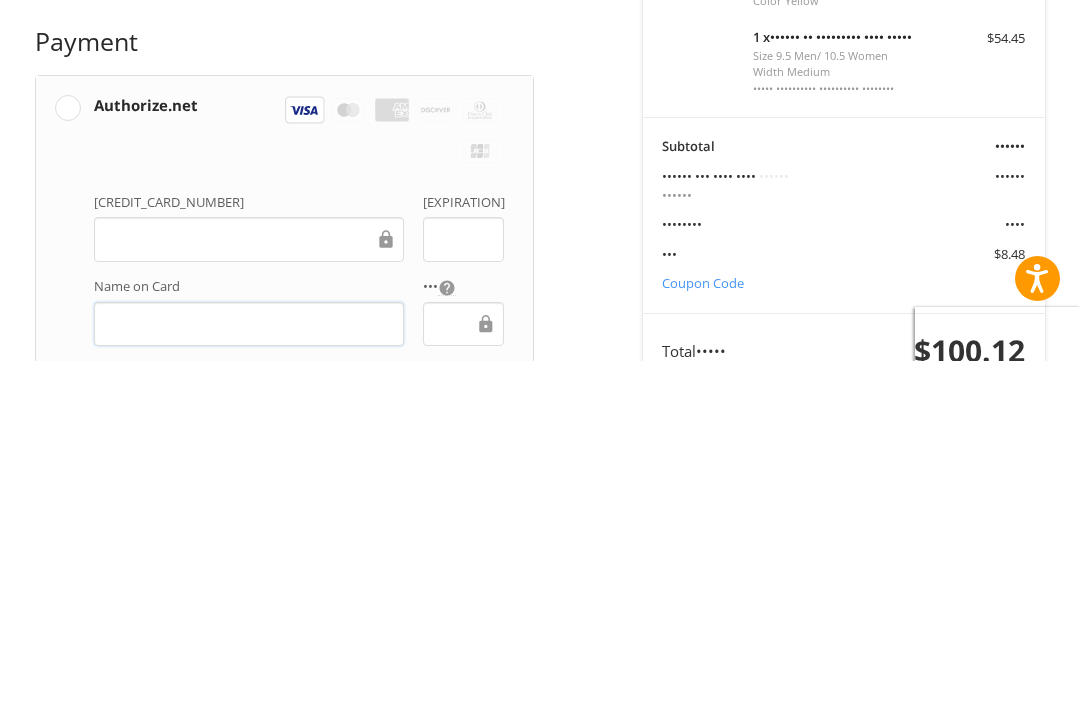 scroll, scrollTop: 477, scrollLeft: 0, axis: vertical 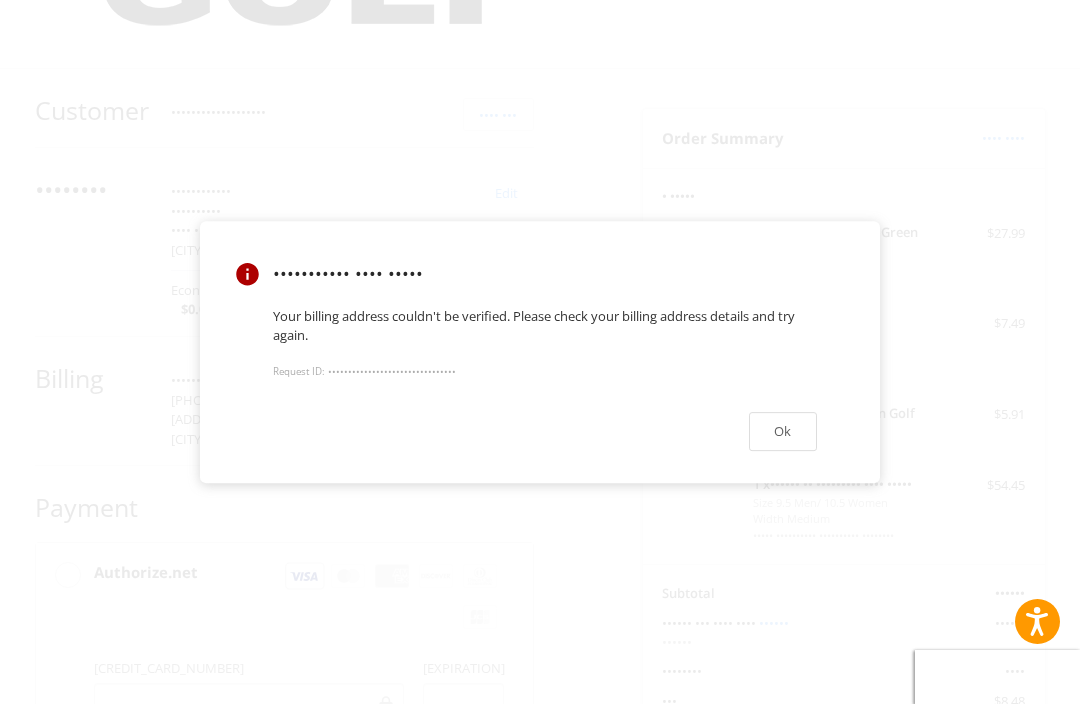 click on "Ok" at bounding box center (783, 431) 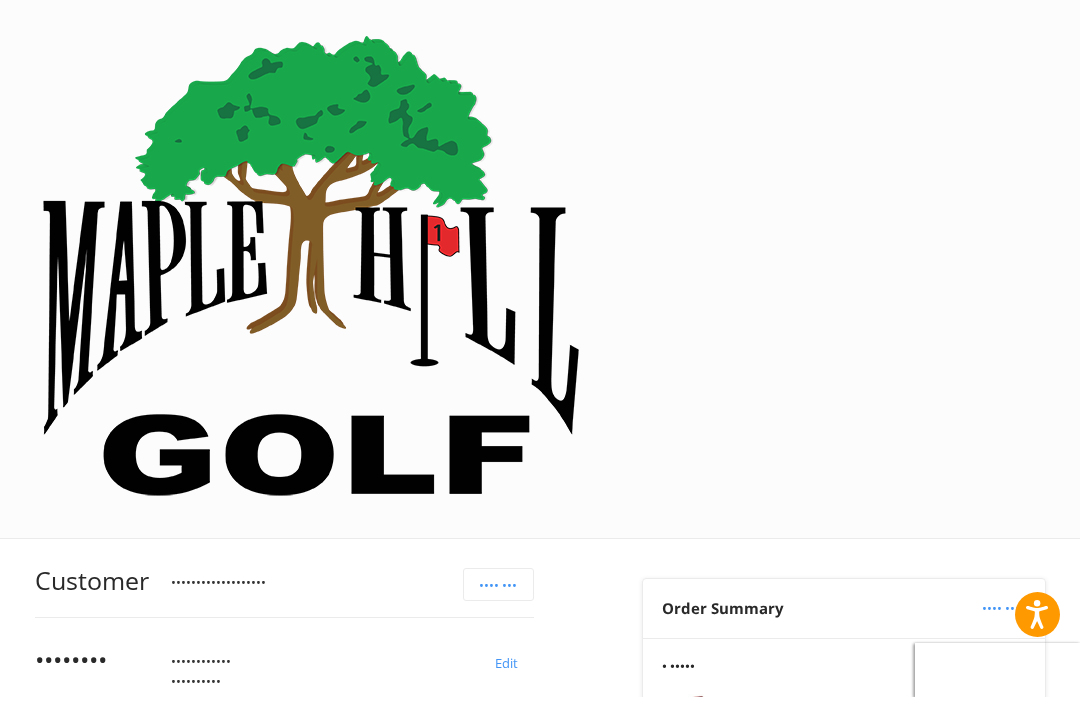 scroll, scrollTop: 6, scrollLeft: 0, axis: vertical 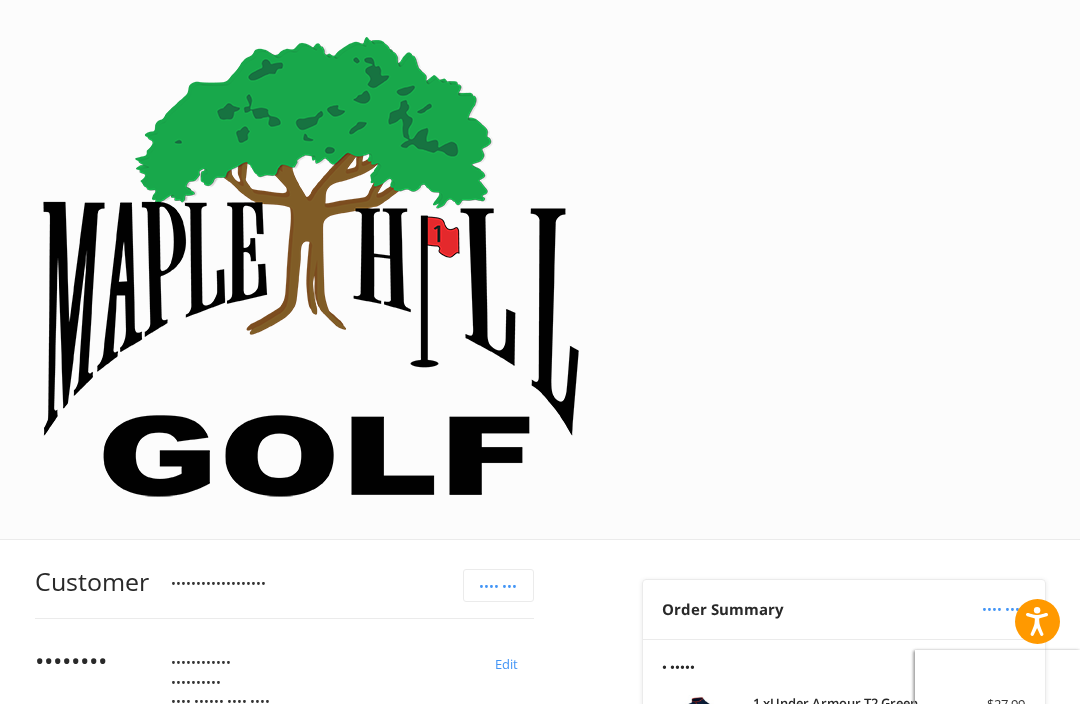click on "Edit" at bounding box center (507, 852) 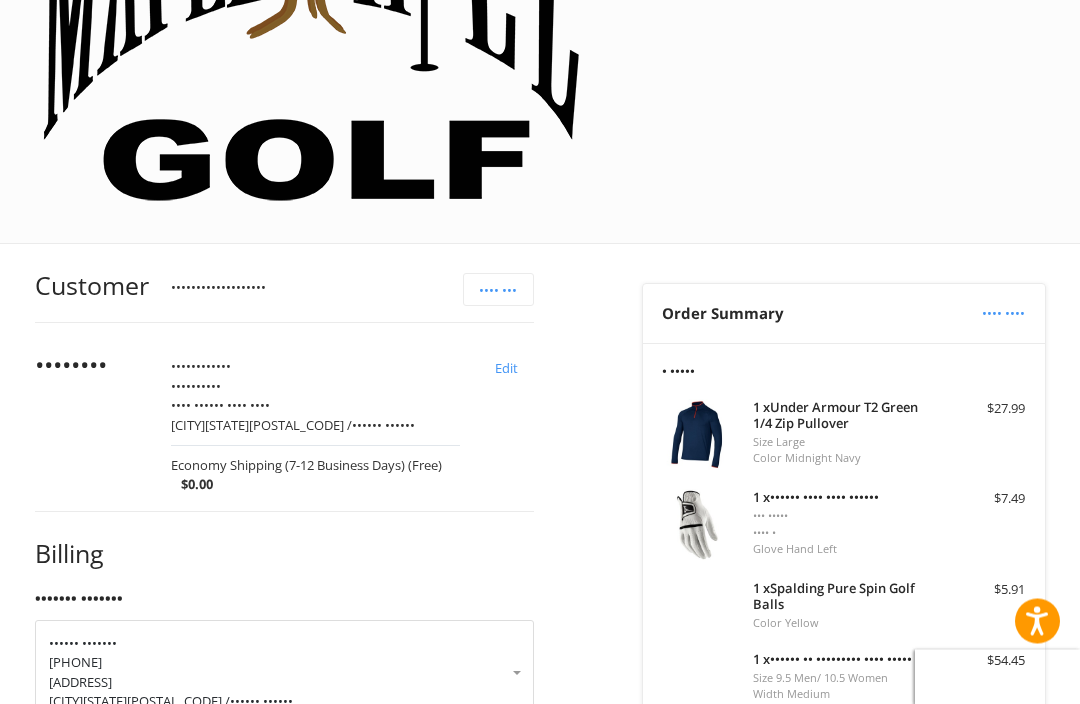 scroll, scrollTop: 301, scrollLeft: 0, axis: vertical 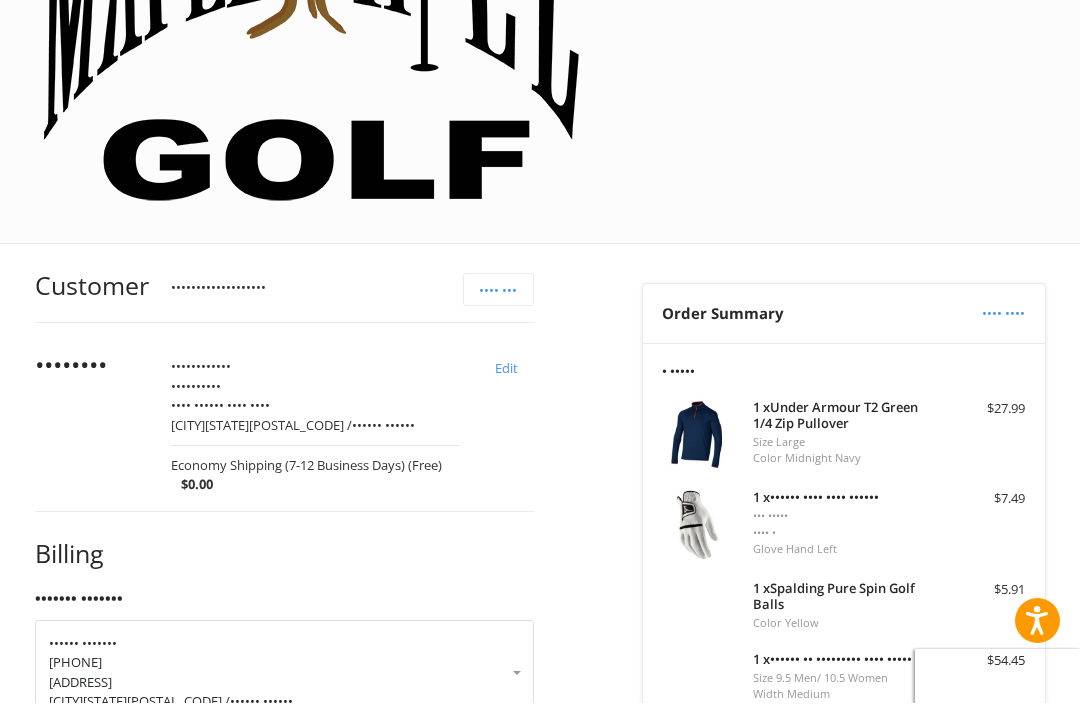 click on "[PHONE]" at bounding box center [284, 664] 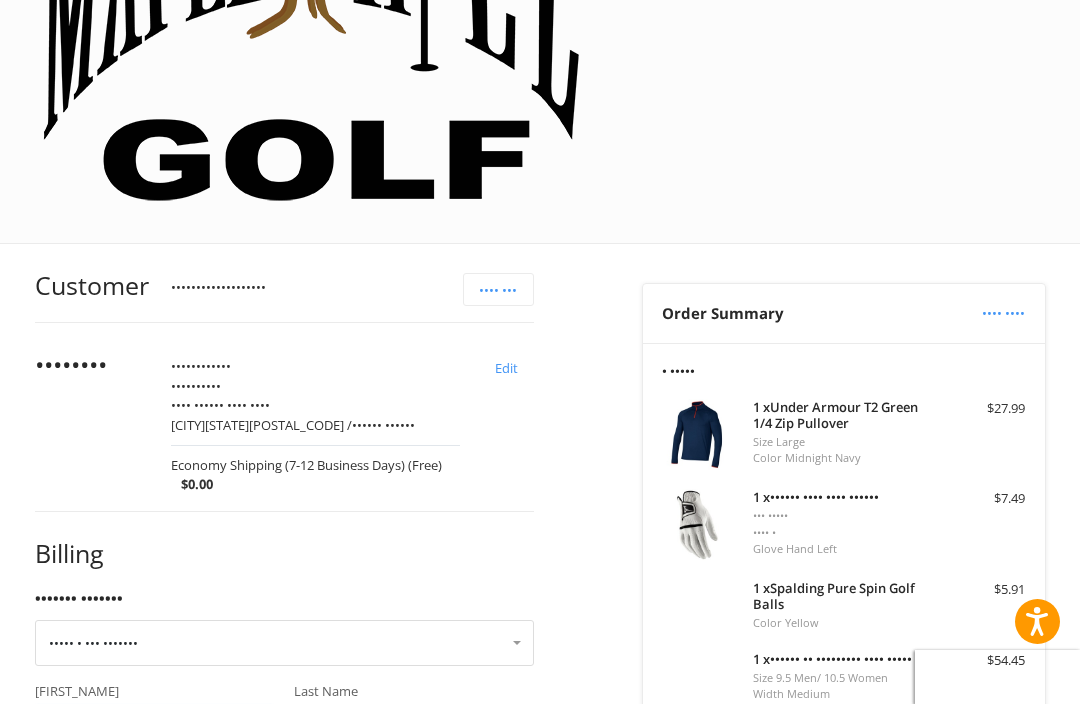 click on "[FIRST_NAME]" at bounding box center (155, 728) 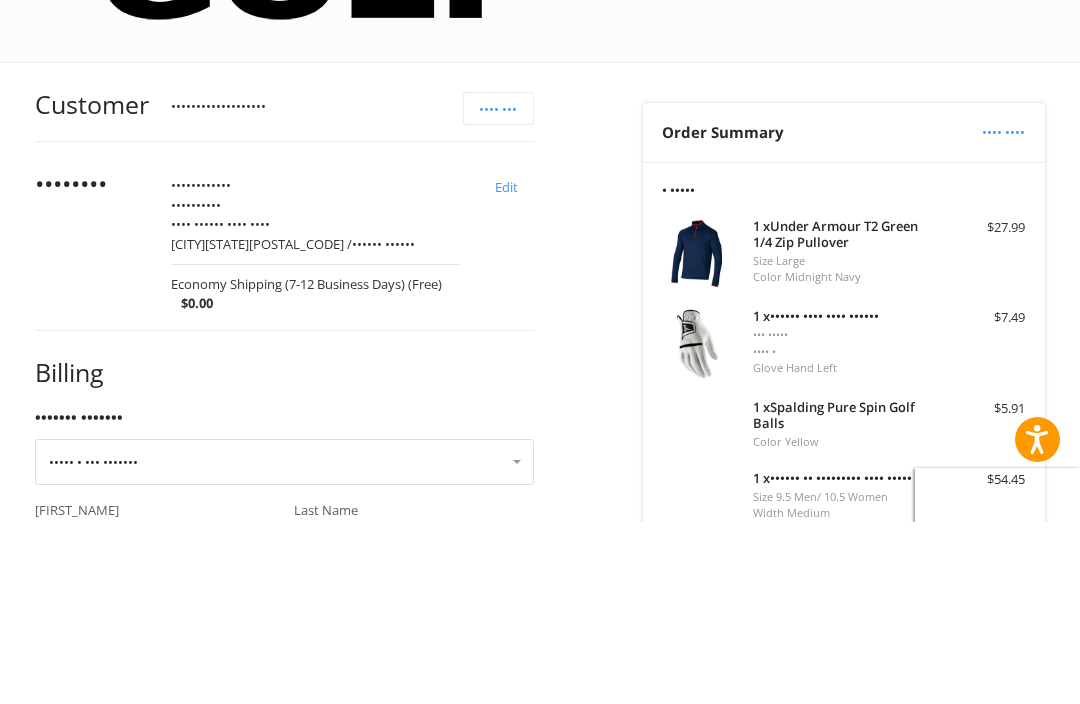 type on "••••••••" 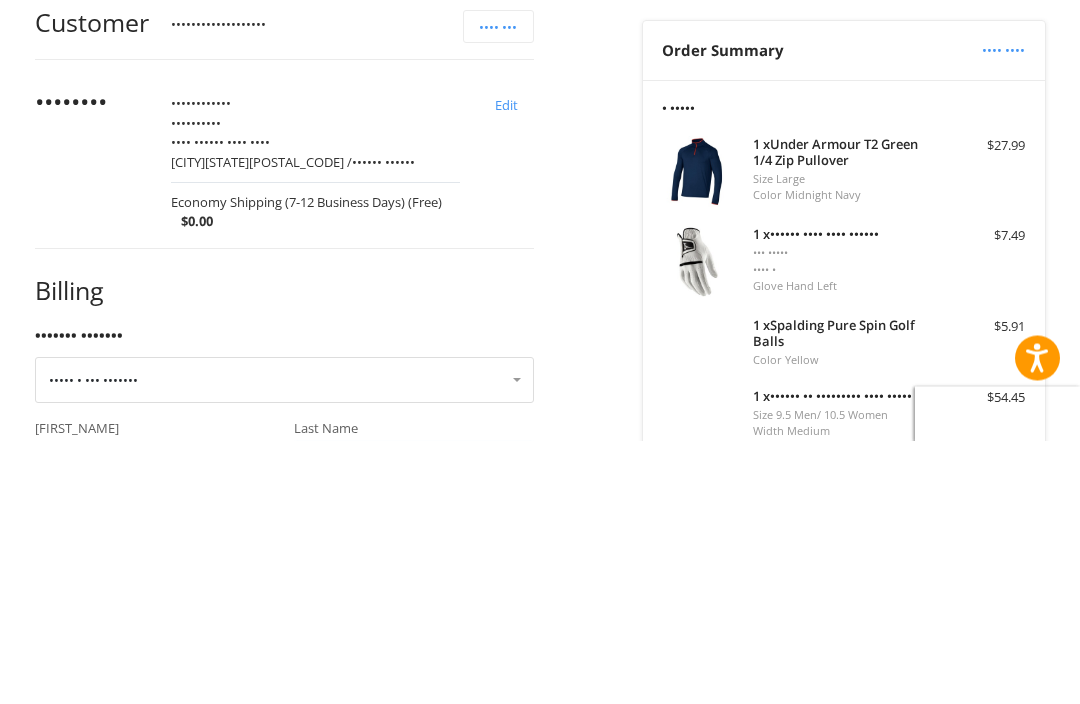 type on "******" 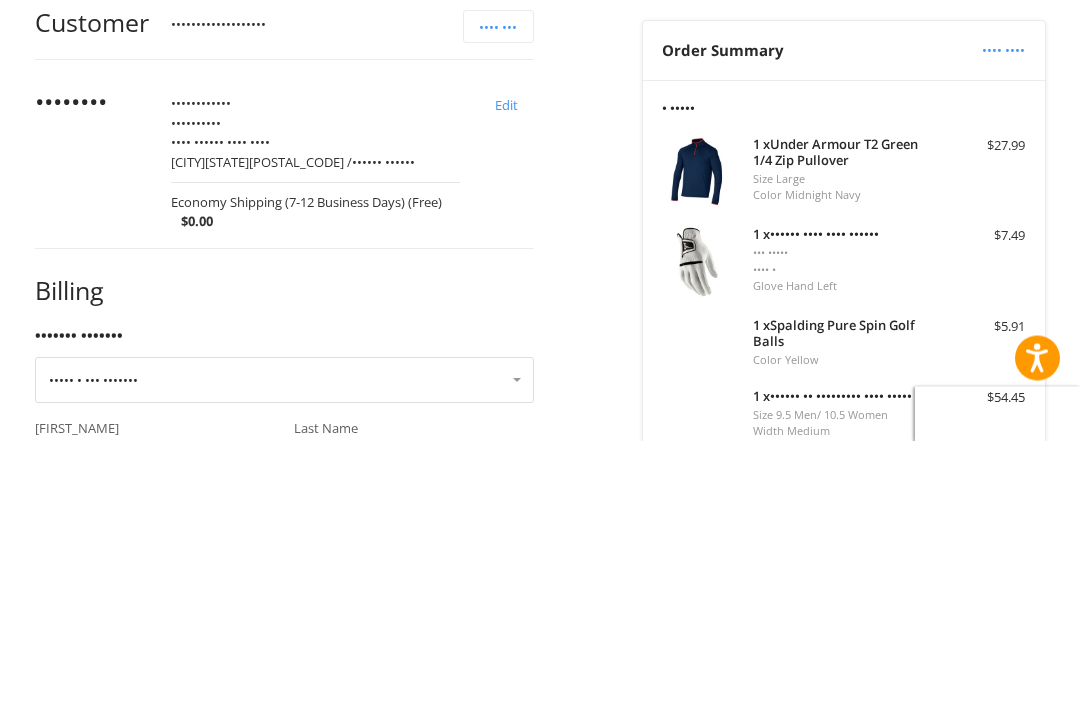 click on "[PHONE_NUMBER]" at bounding box center [130, 892] 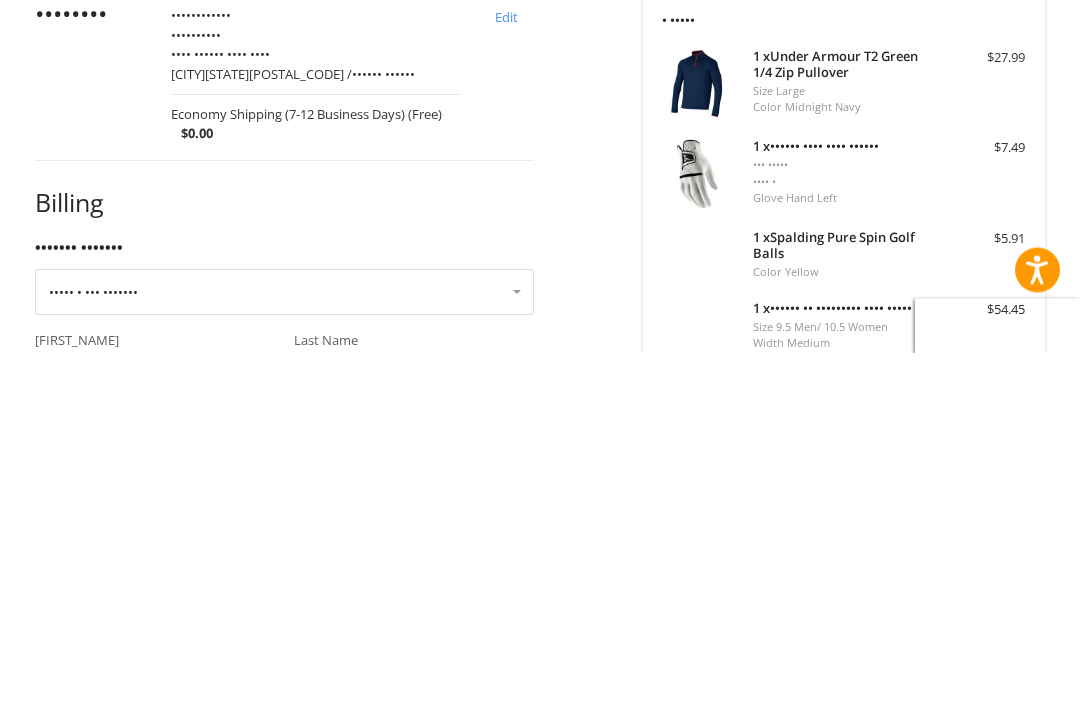 click on "•••••••" at bounding box center [284, 973] 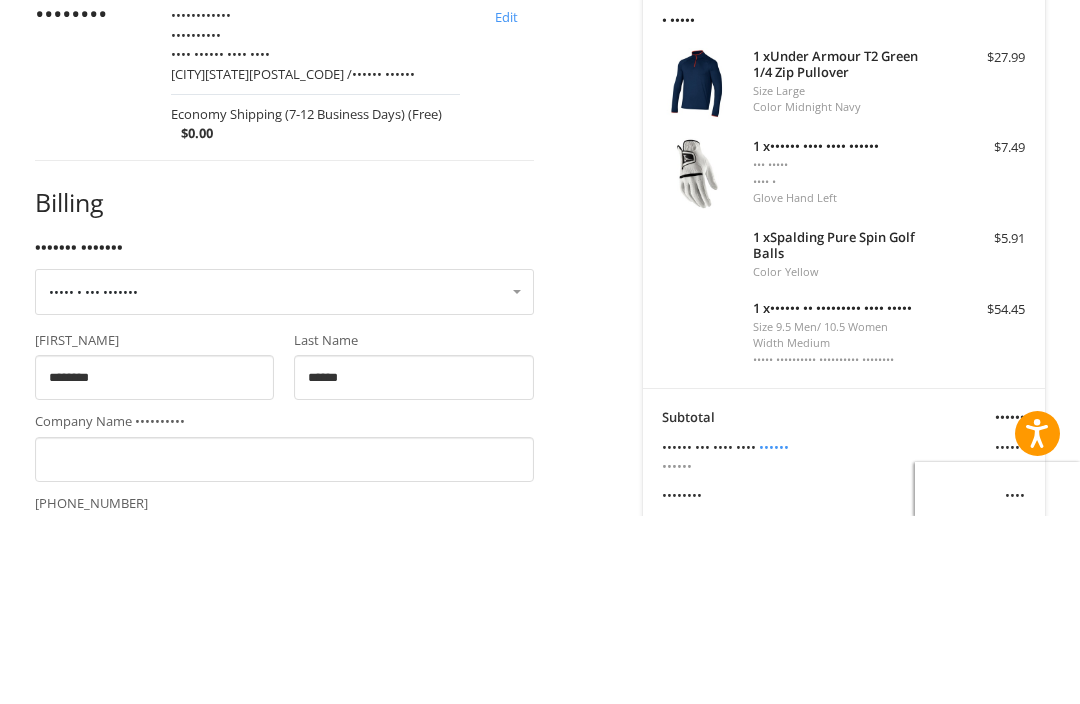 scroll, scrollTop: 466, scrollLeft: 0, axis: vertical 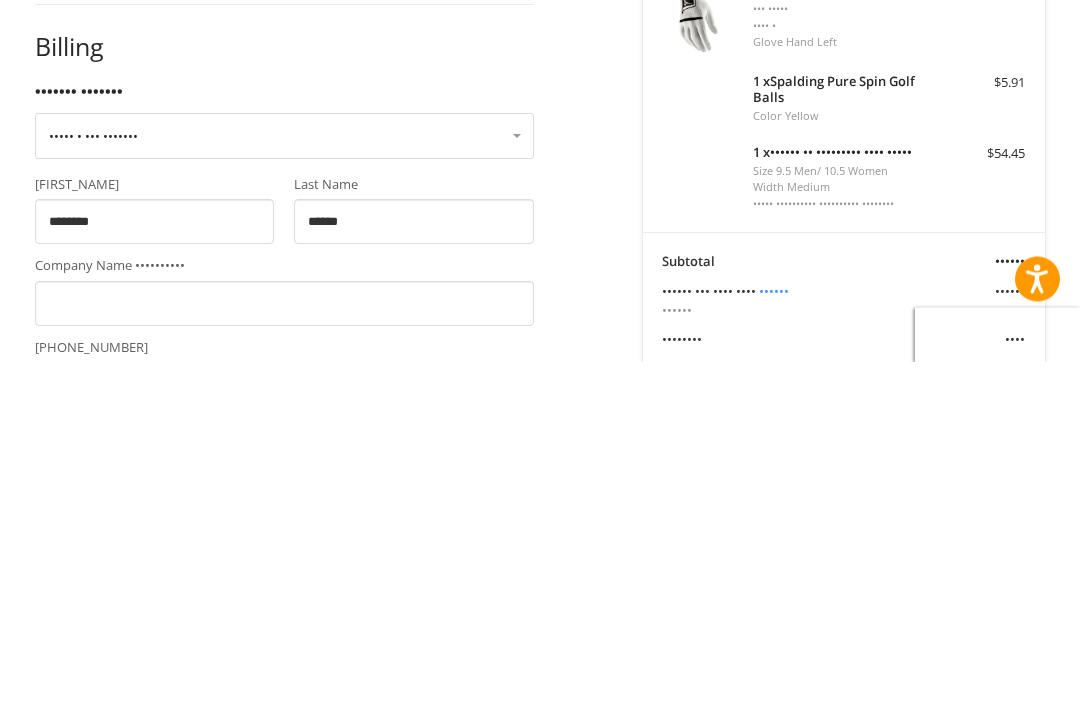 type on "••••••••••••" 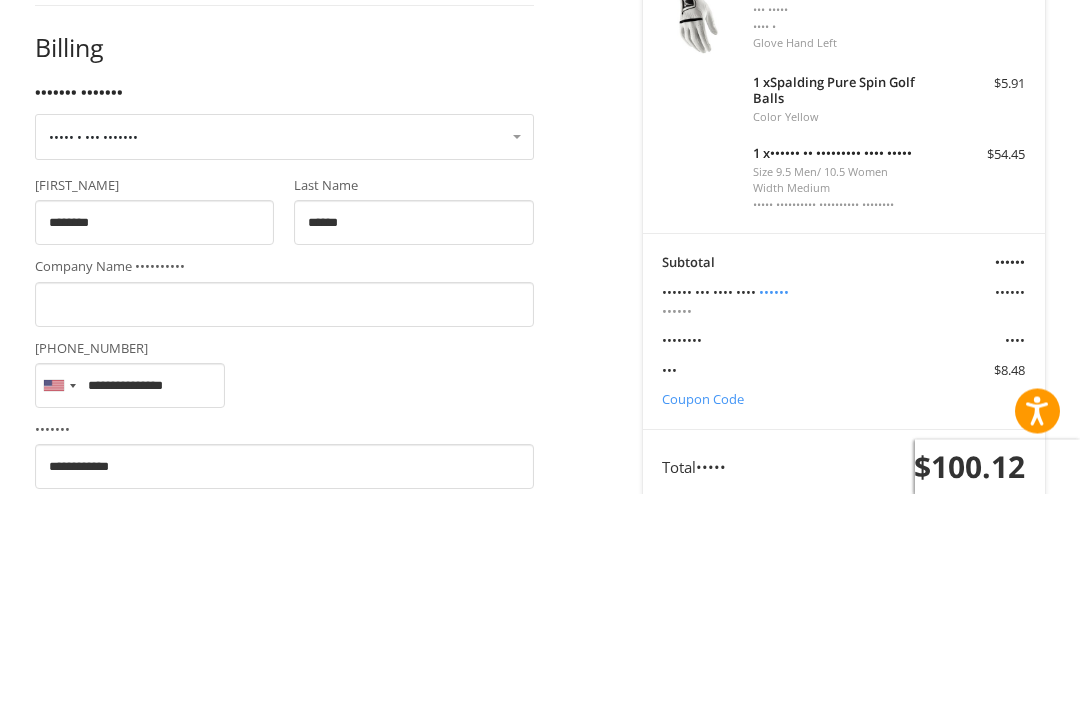 scroll, scrollTop: 604, scrollLeft: 0, axis: vertical 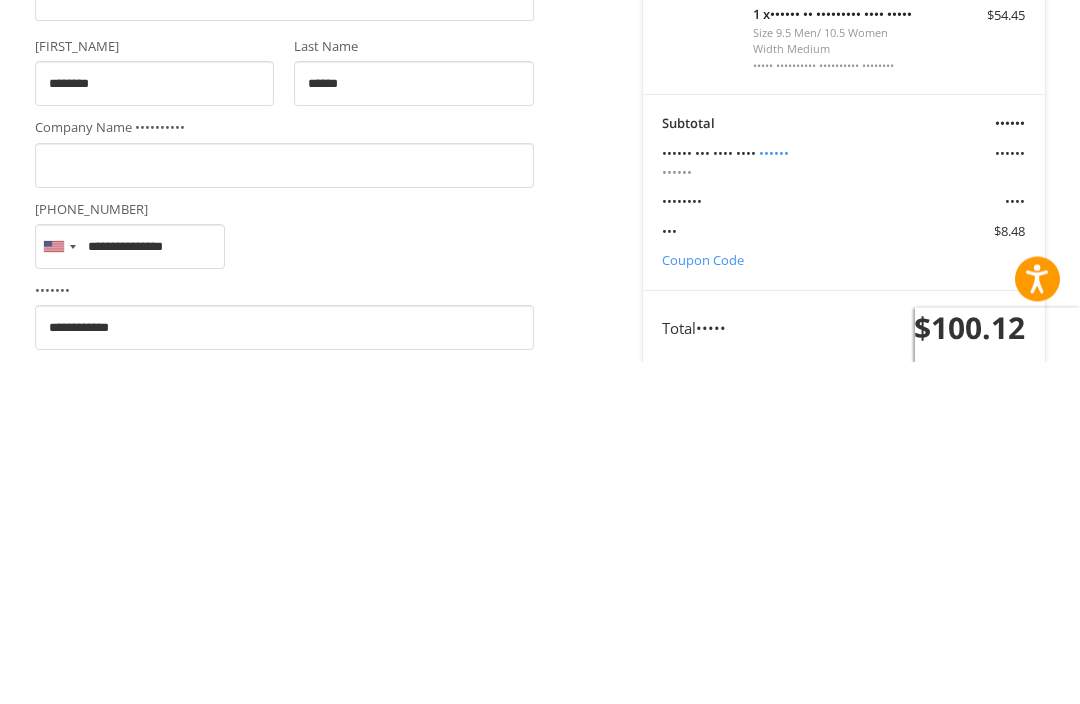 type on "**********" 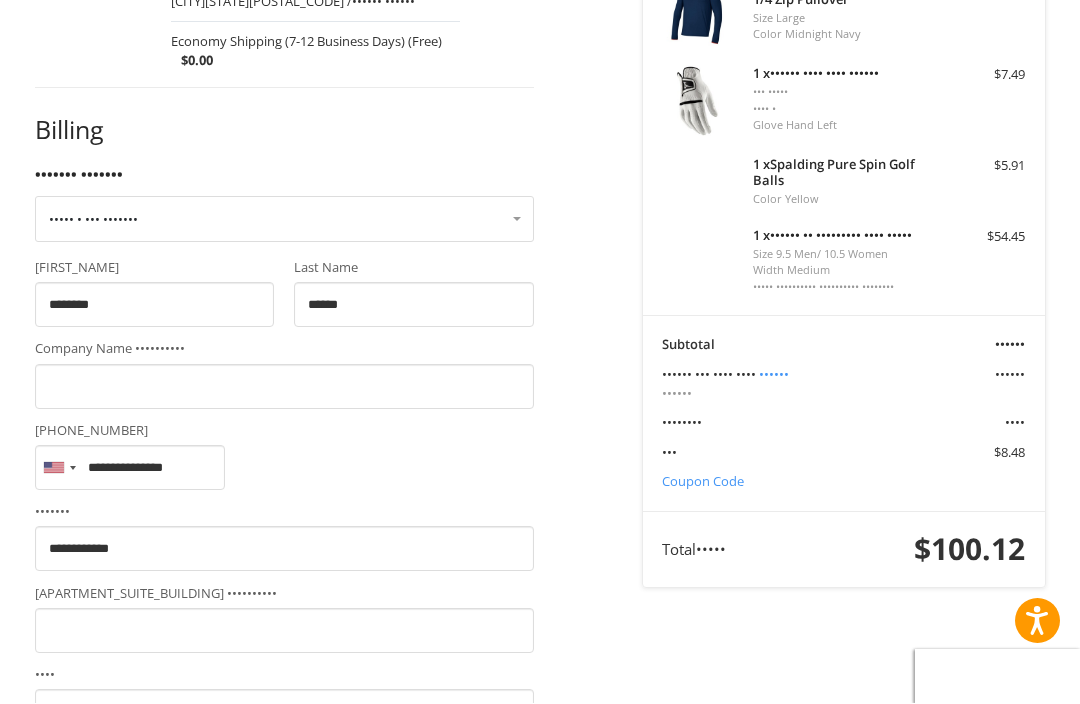 select on "••" 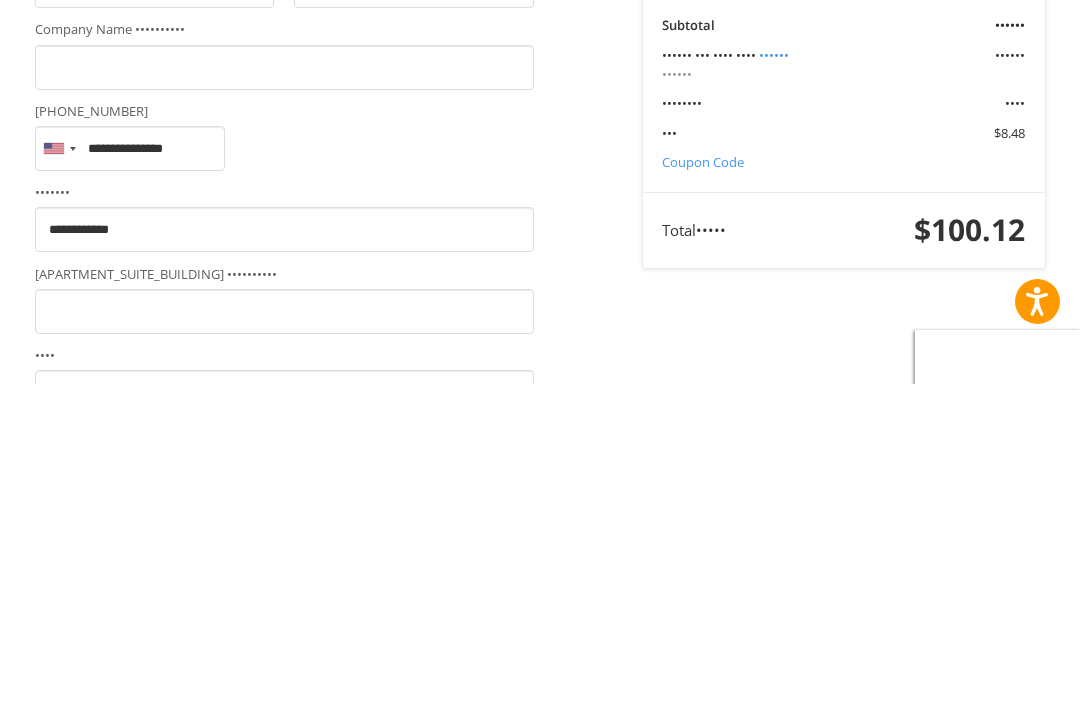 type on "*****" 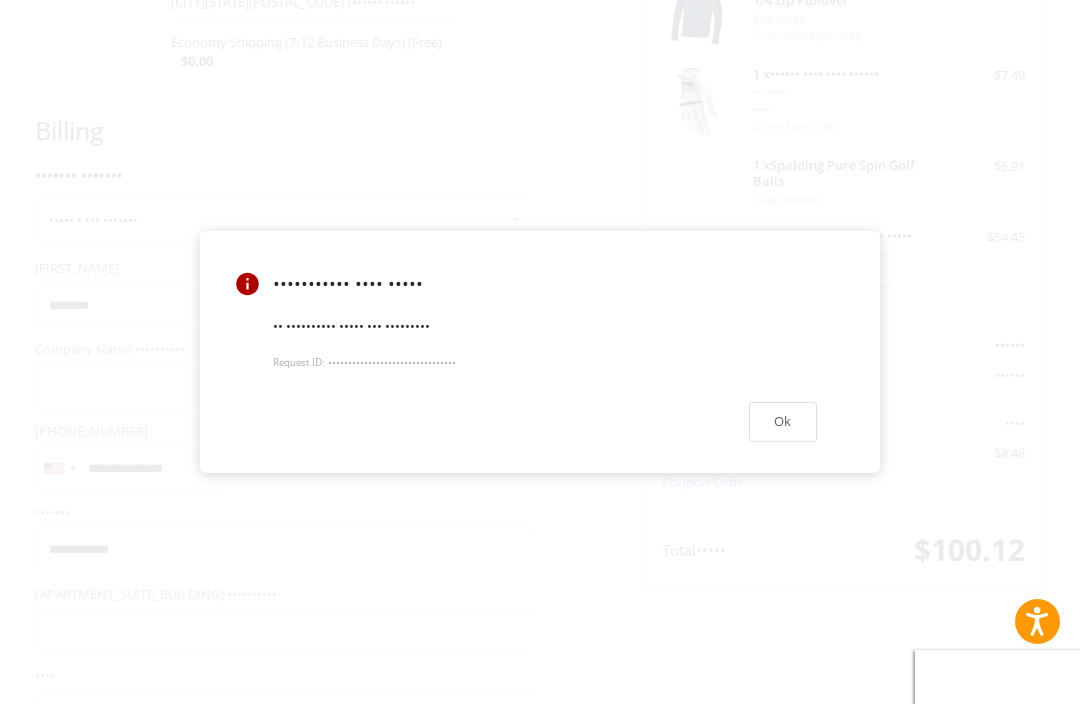 click on "Ok" at bounding box center (783, 421) 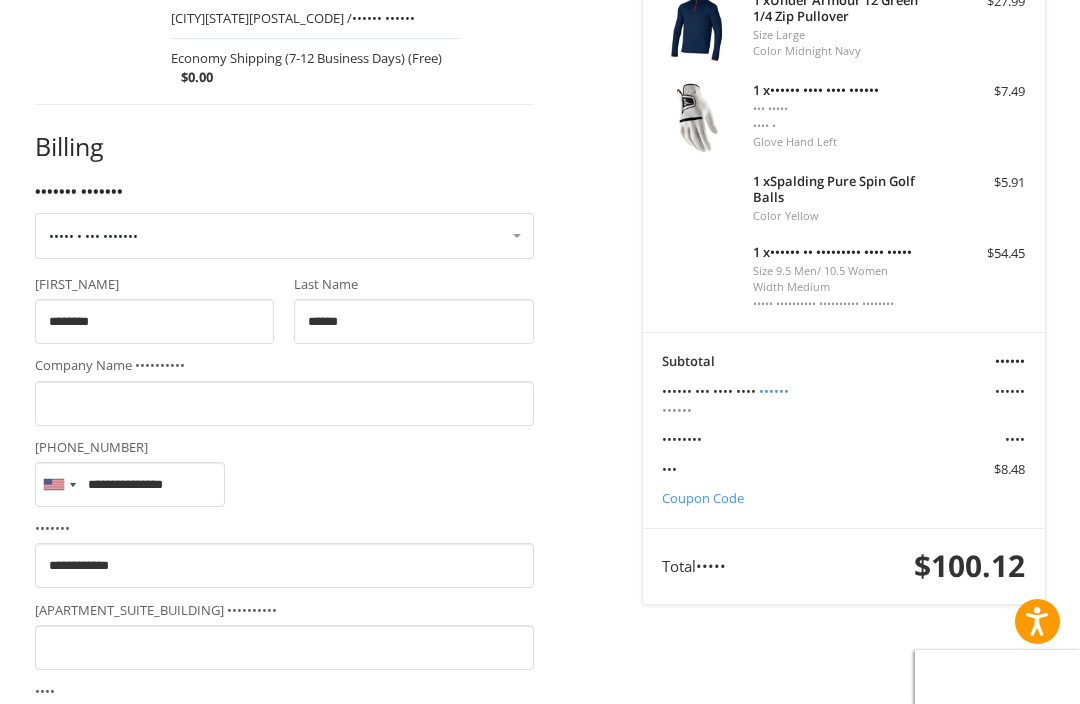 scroll, scrollTop: 725, scrollLeft: 0, axis: vertical 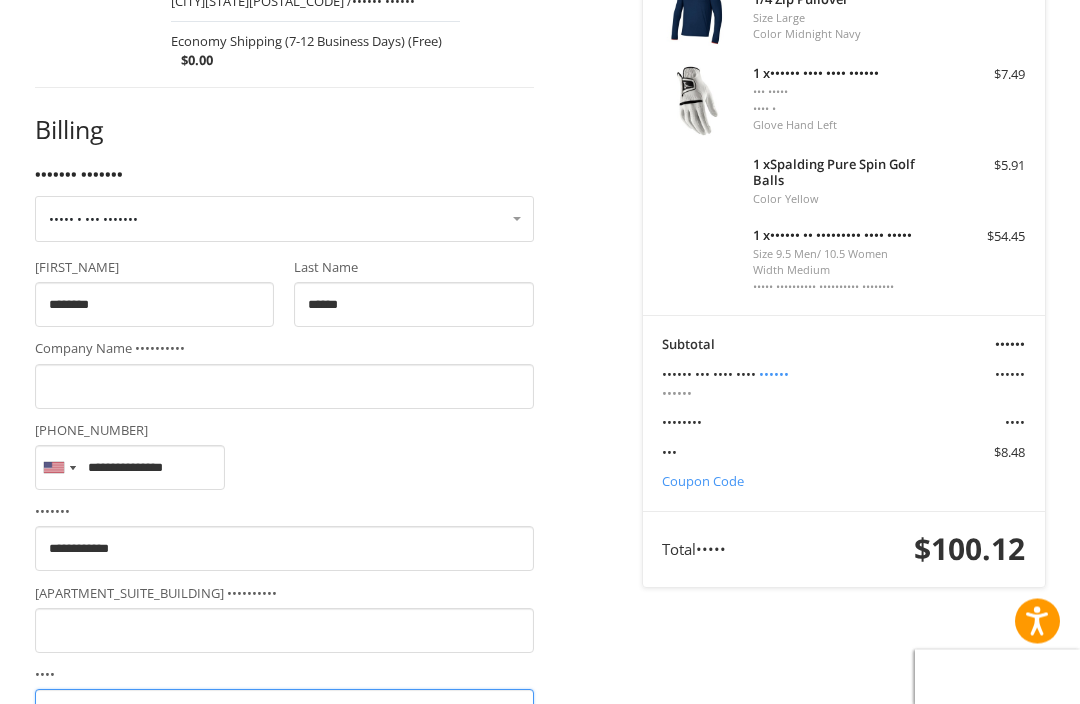 click on "**********" at bounding box center (284, 712) 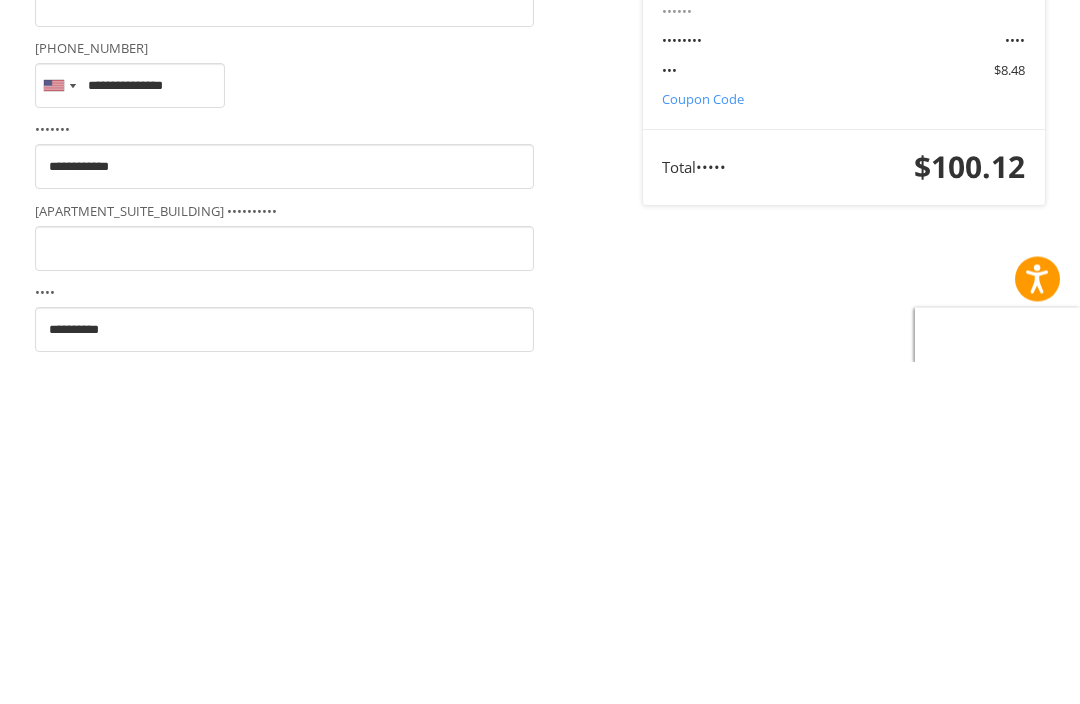 click on "••••••••" at bounding box center [85, 958] 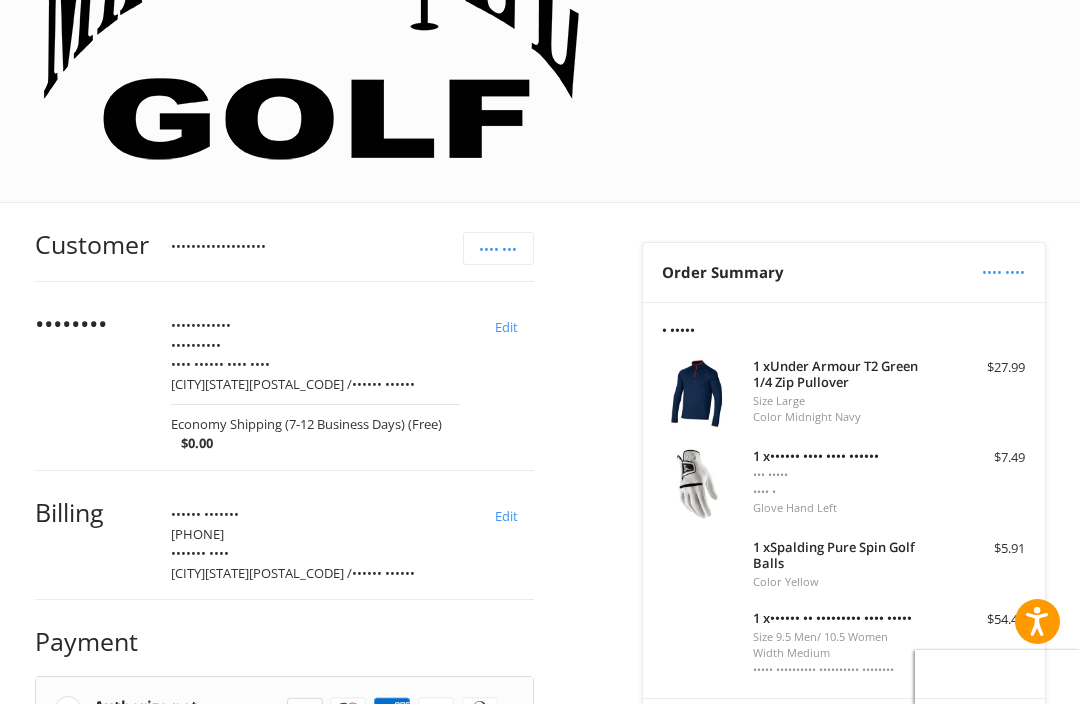 scroll, scrollTop: 345, scrollLeft: 0, axis: vertical 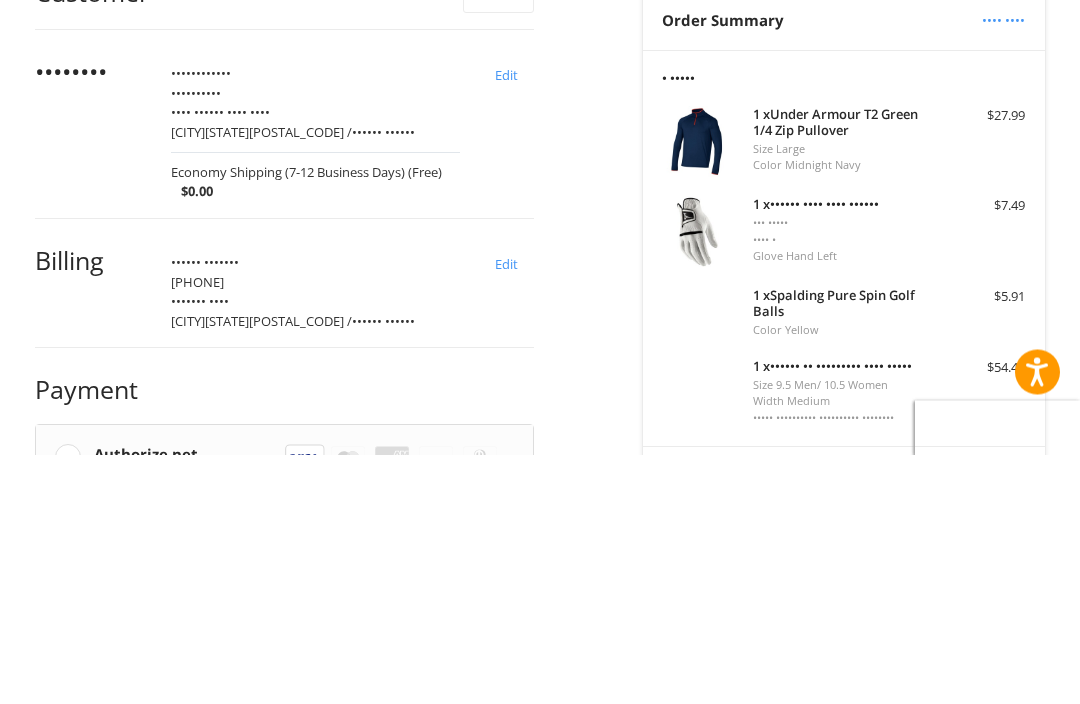 click at bounding box center (249, 922) 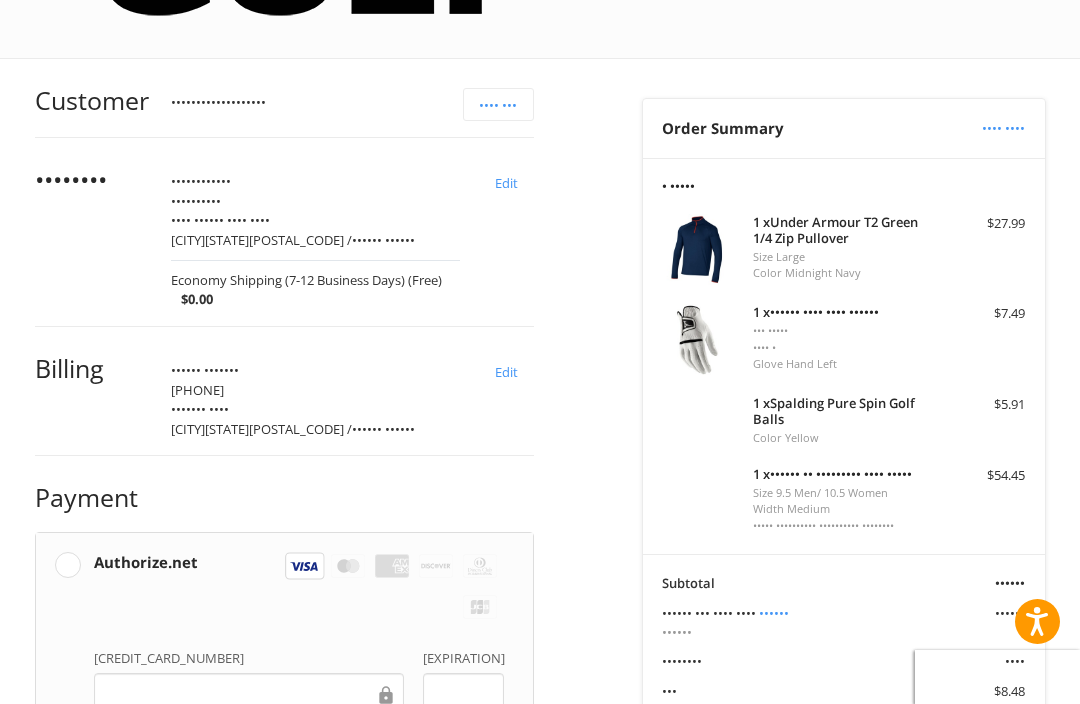 scroll, scrollTop: 515, scrollLeft: 0, axis: vertical 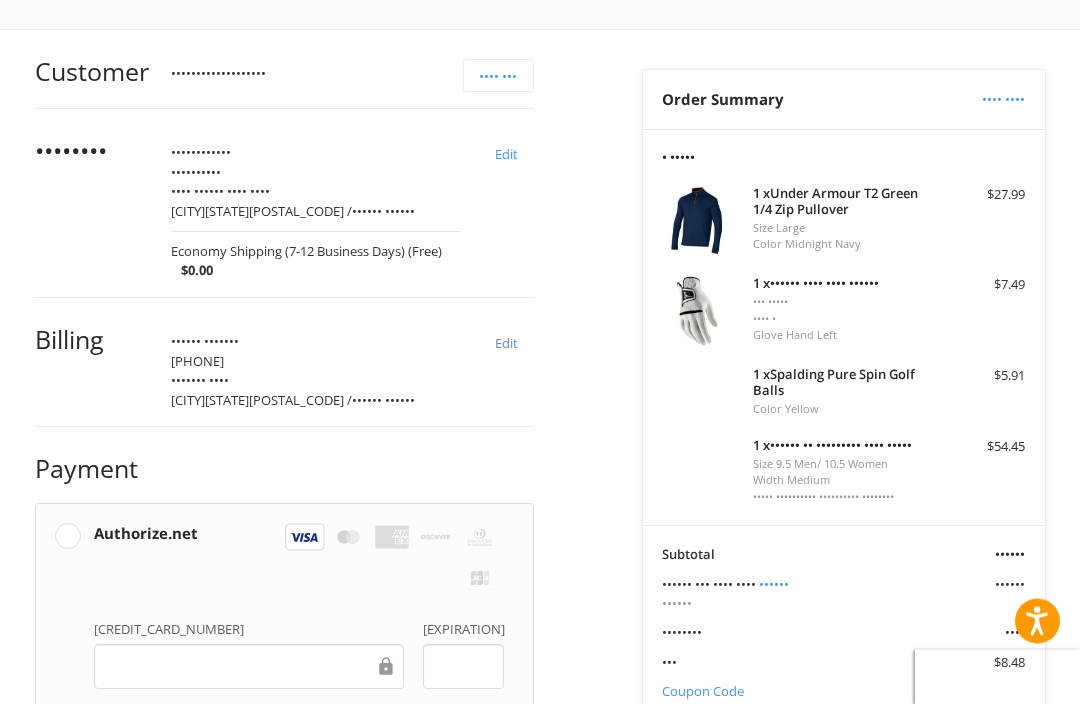 click on "Place Order" at bounding box center (284, 1103) 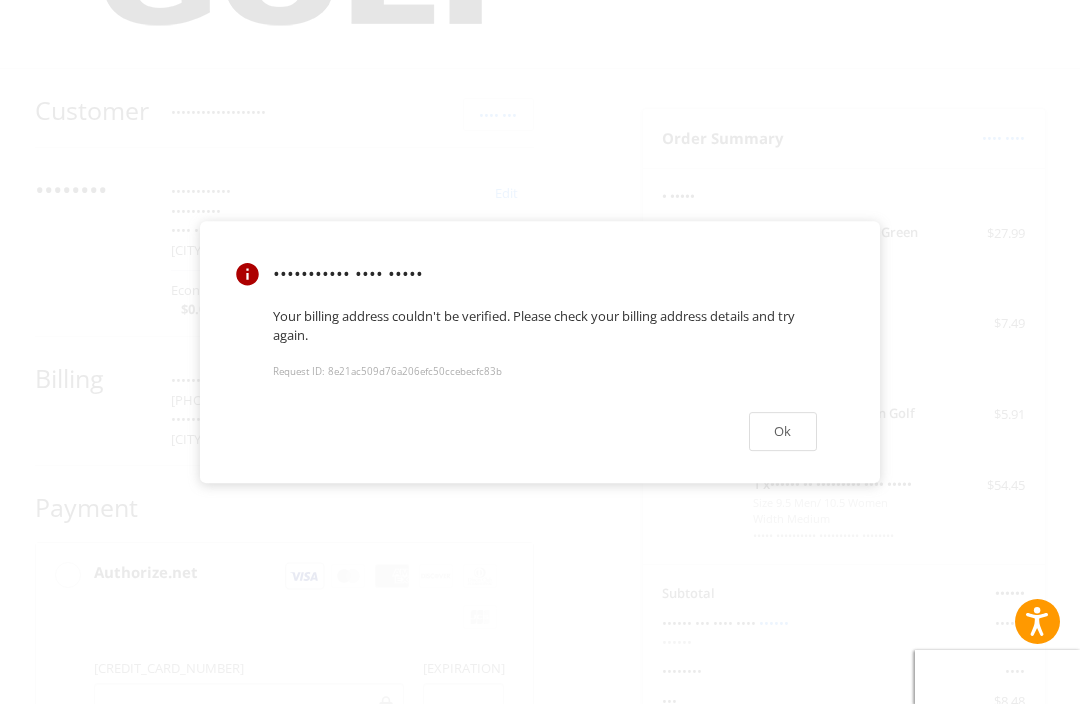 click on "Ok" at bounding box center [783, 431] 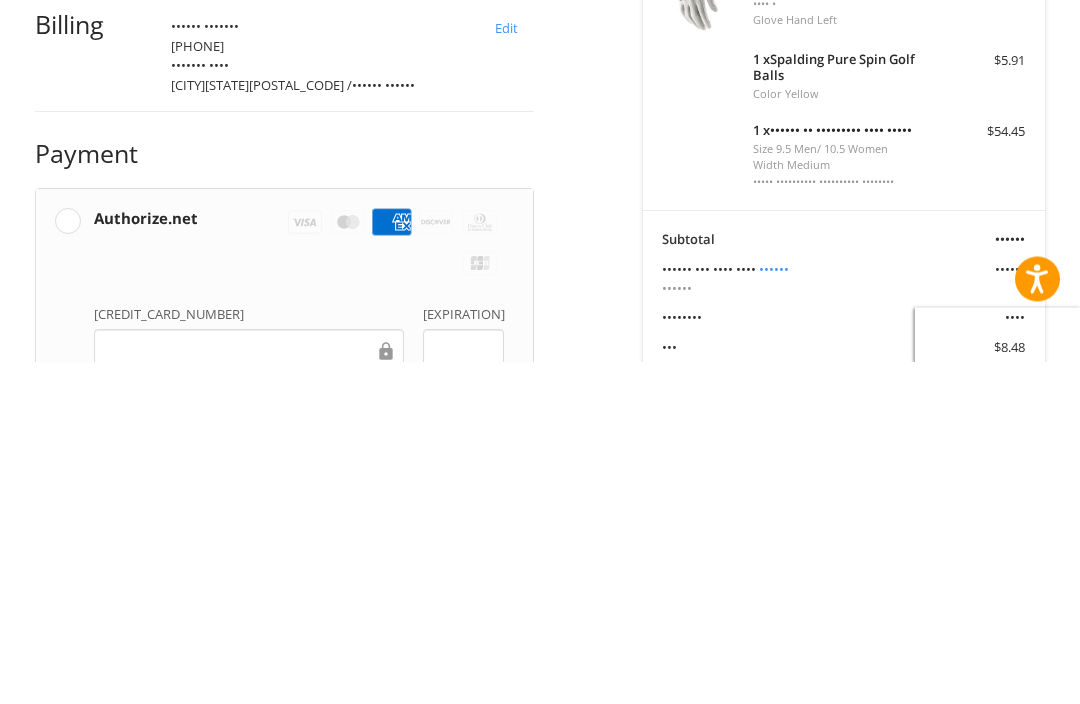 scroll, scrollTop: 581, scrollLeft: 0, axis: vertical 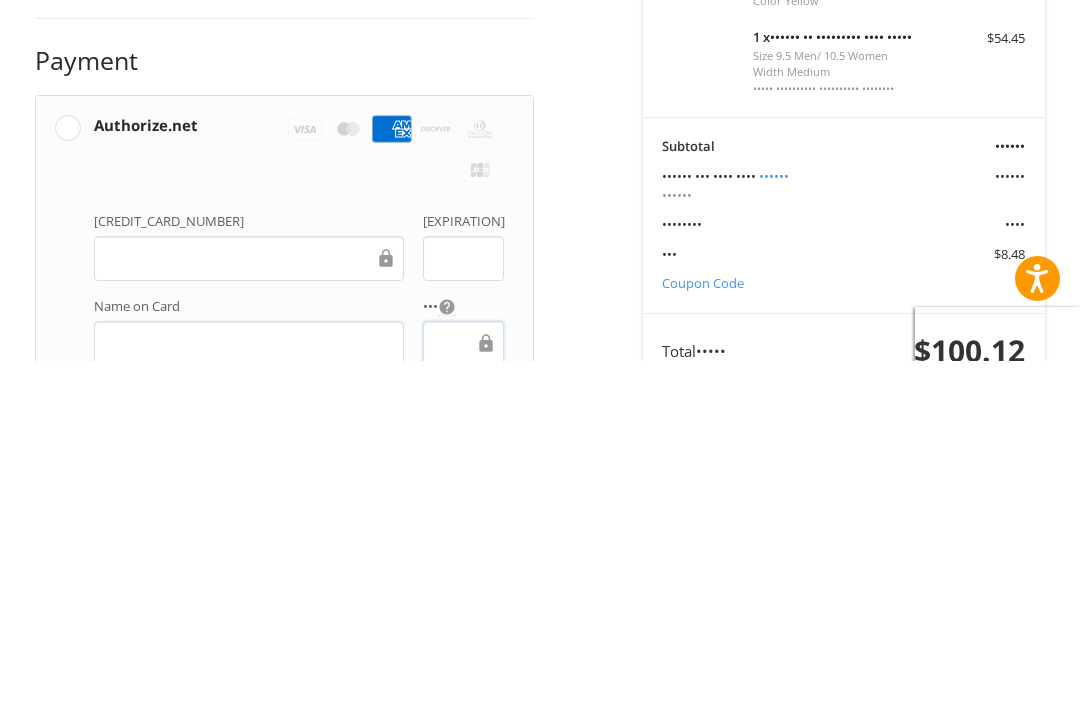 click on "Place Order" at bounding box center [284, 1037] 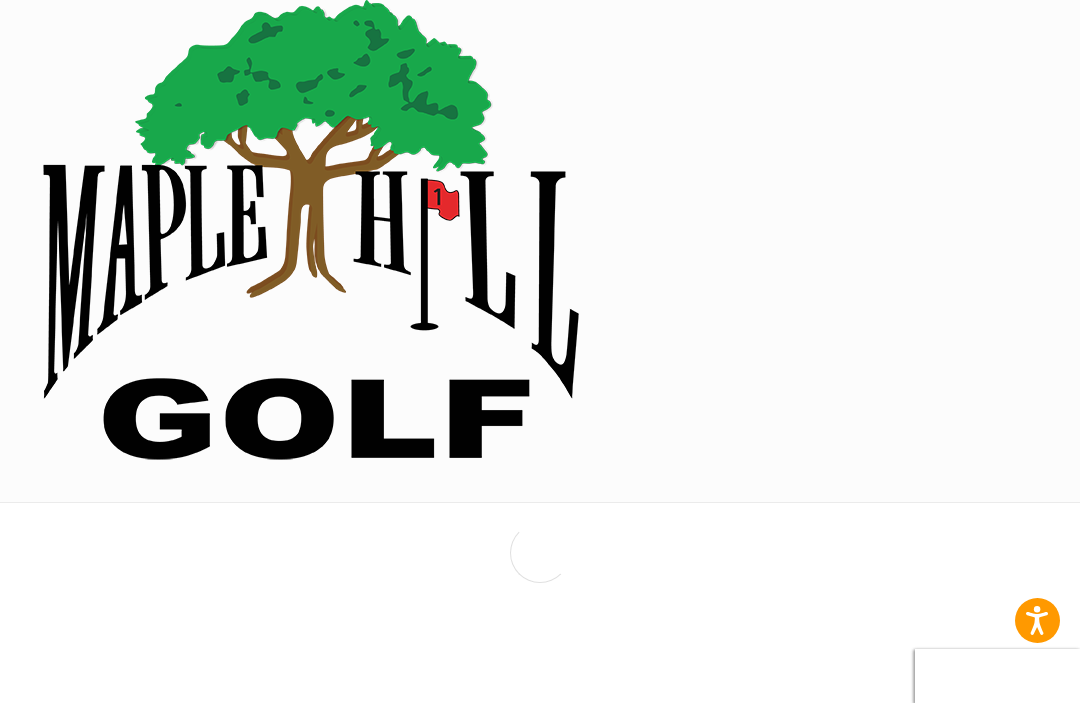 scroll, scrollTop: 0, scrollLeft: 0, axis: both 